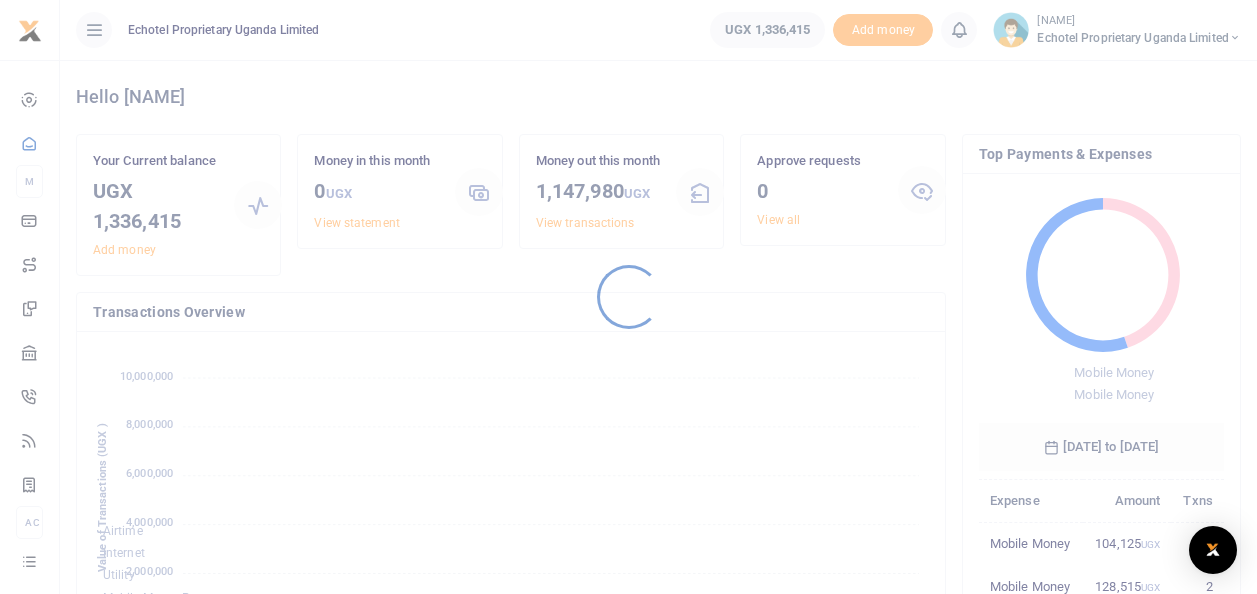 scroll, scrollTop: 0, scrollLeft: 0, axis: both 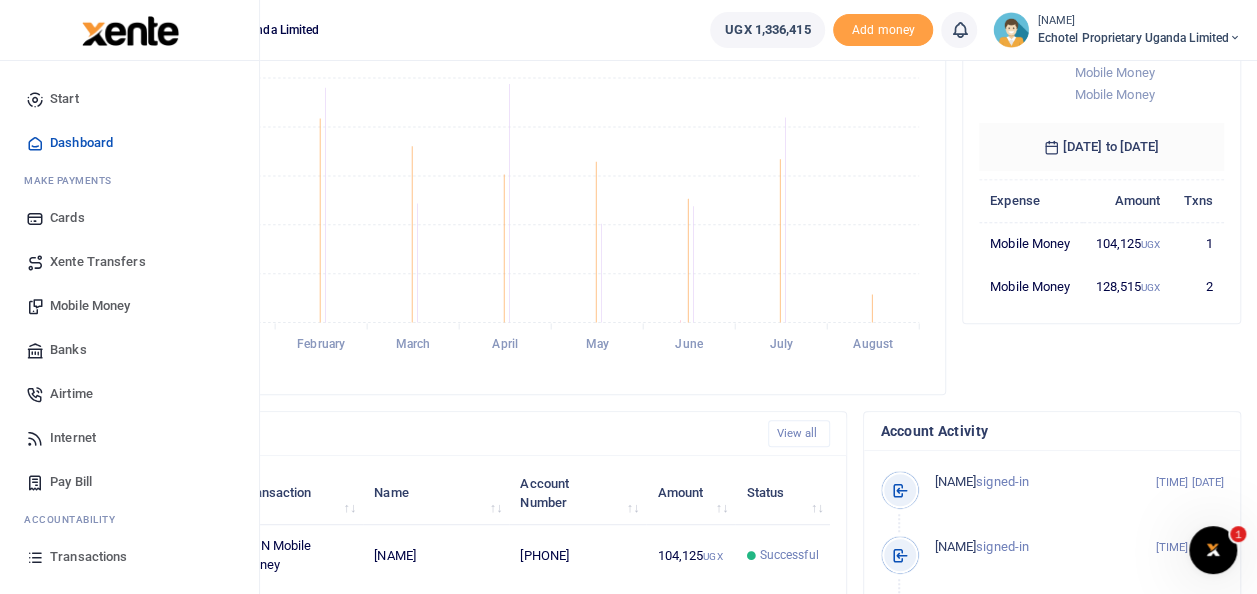 click on "Mobile Money" at bounding box center [90, 306] 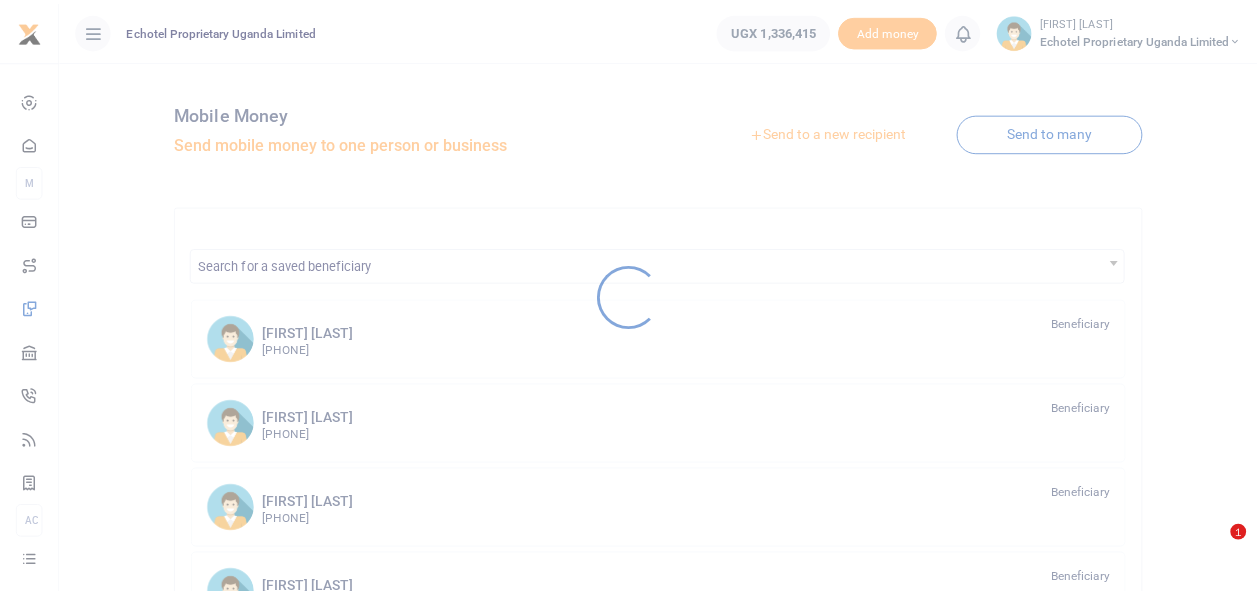 scroll, scrollTop: 0, scrollLeft: 0, axis: both 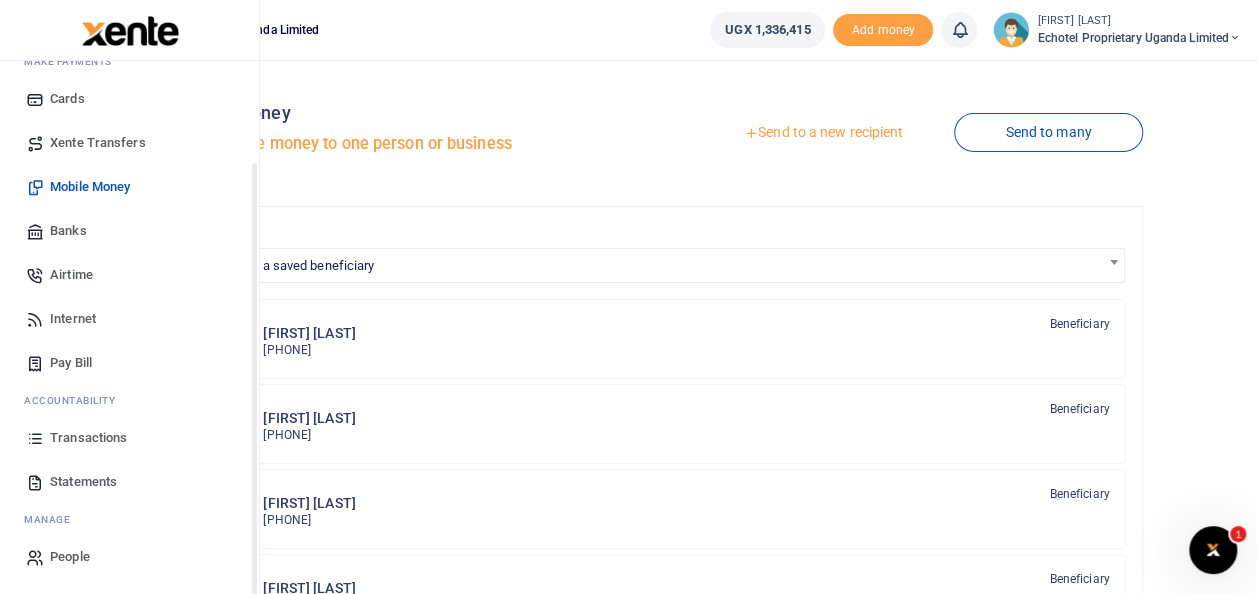 click on "Transactions" at bounding box center (88, 438) 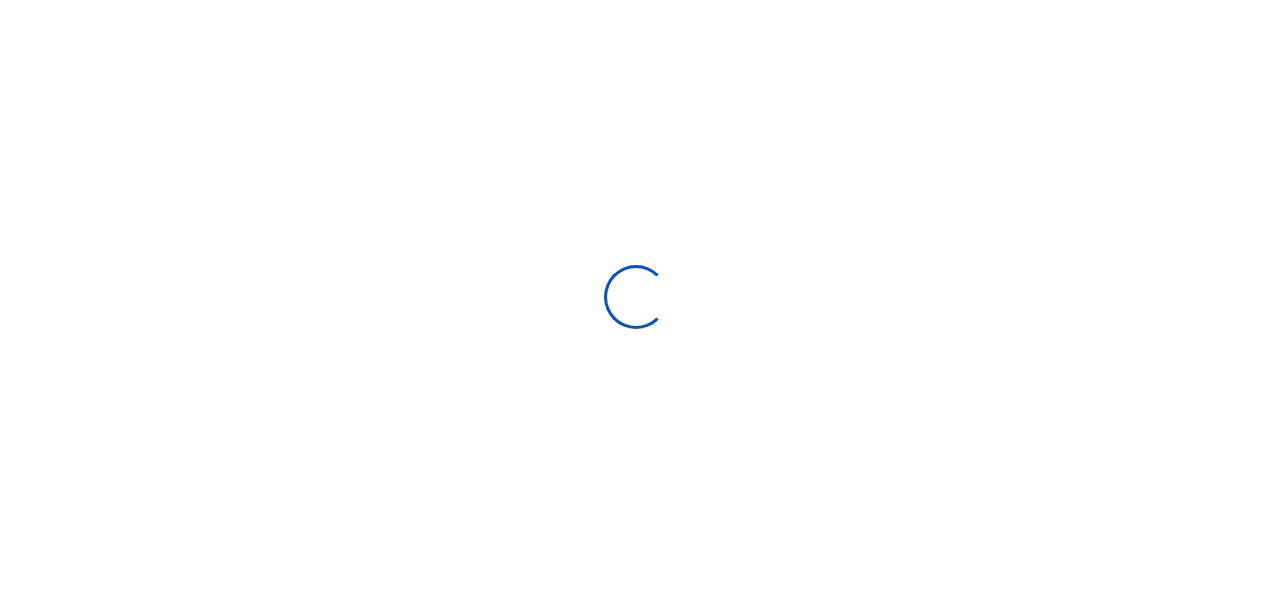 select 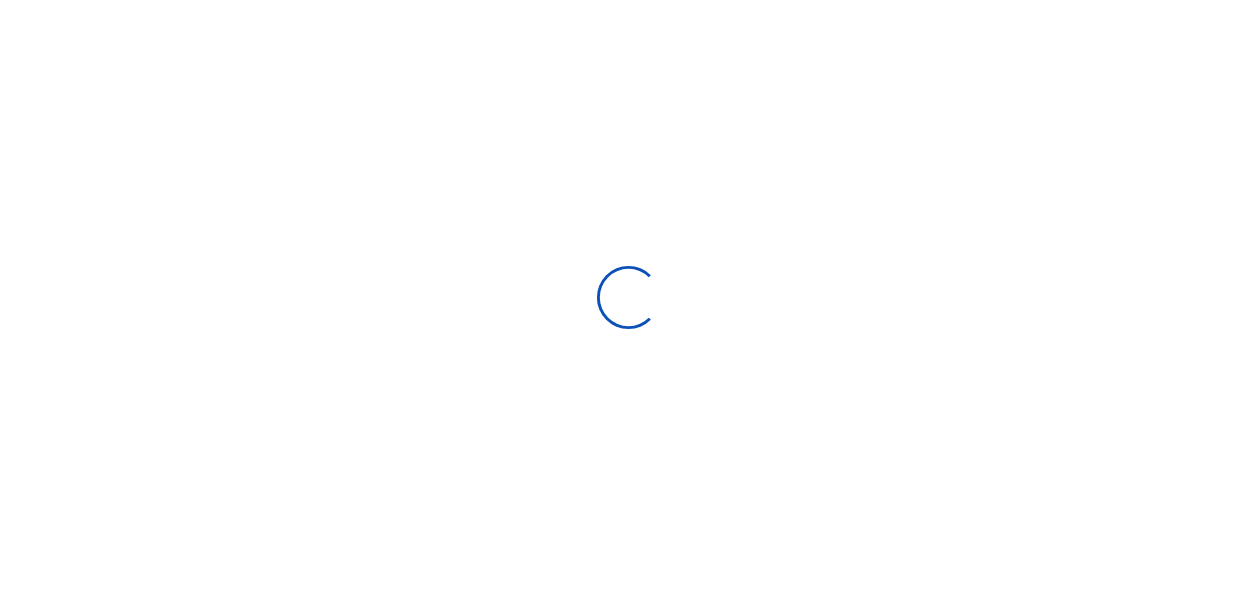 scroll, scrollTop: 0, scrollLeft: 0, axis: both 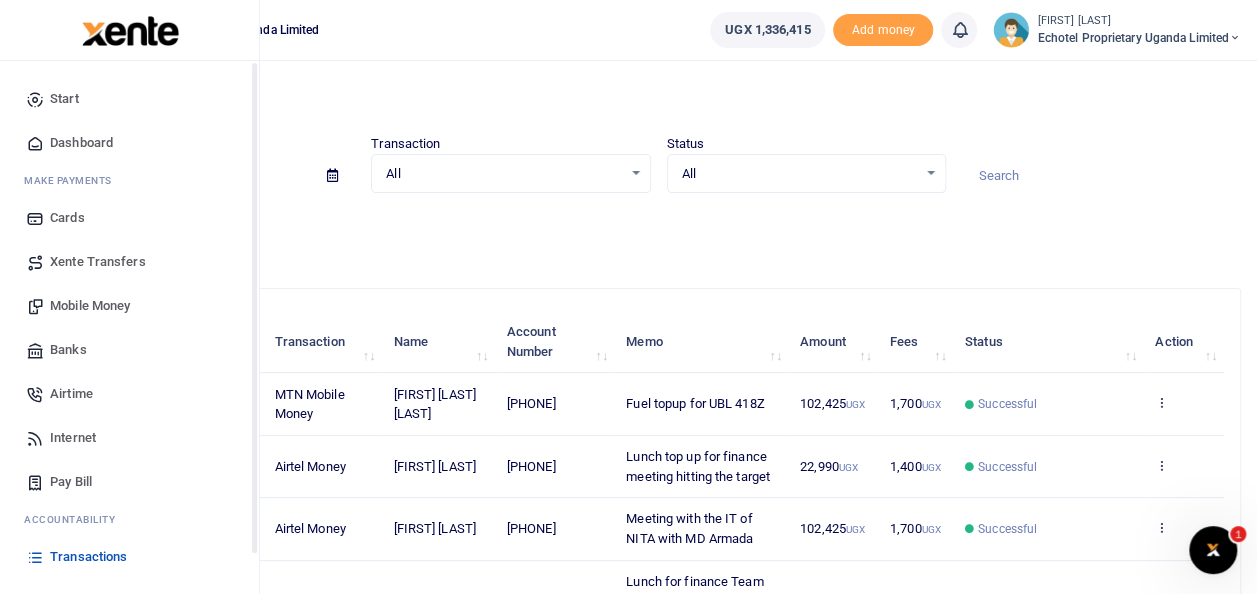 click on "Mobile Money" at bounding box center (90, 306) 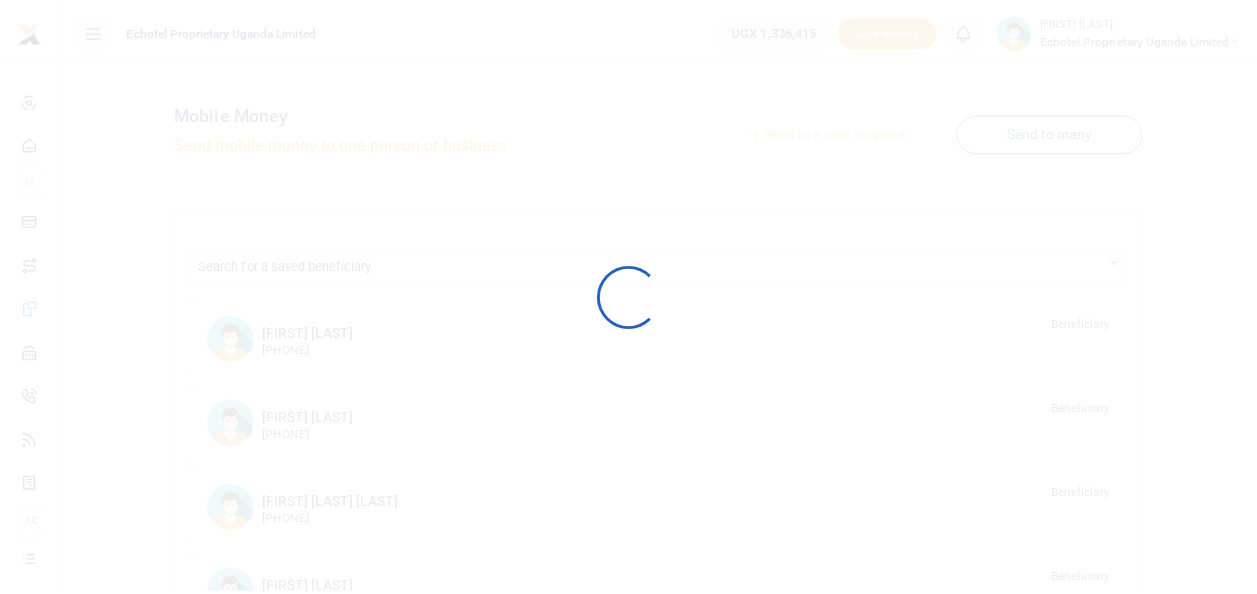 scroll, scrollTop: 0, scrollLeft: 0, axis: both 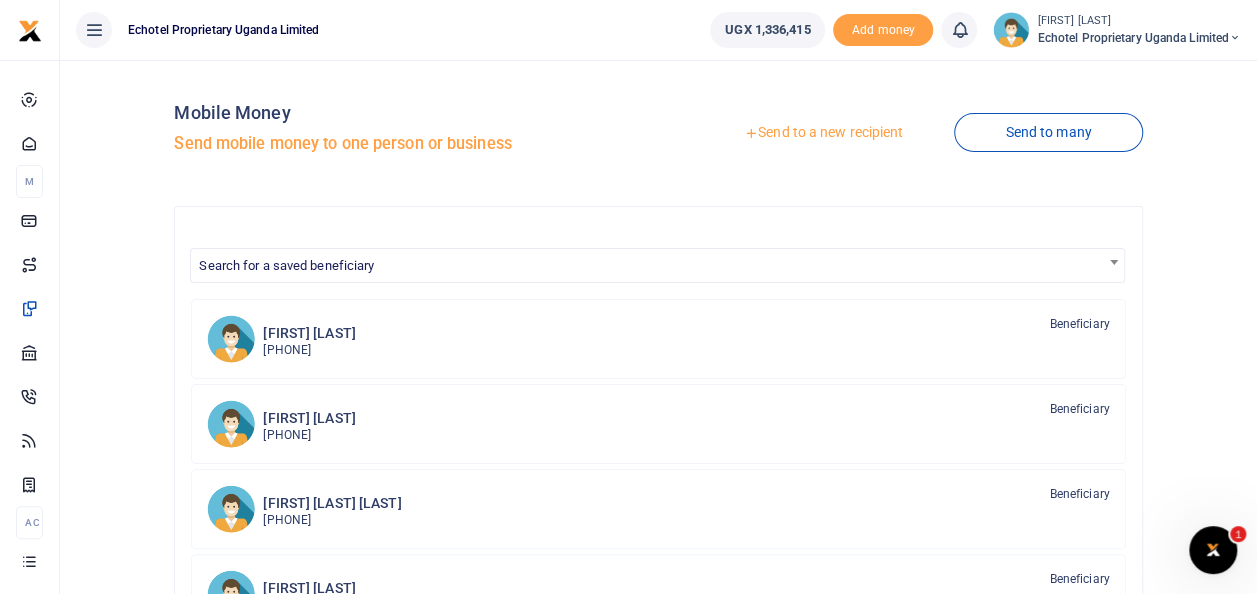 click on "Send to a new recipient" at bounding box center (823, 133) 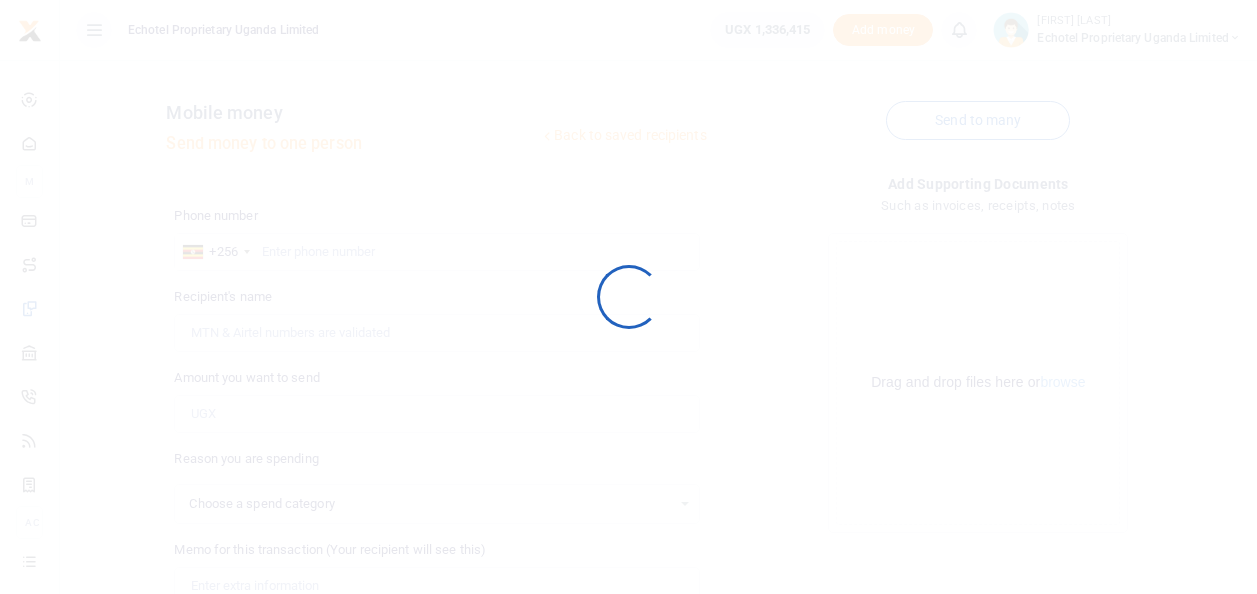scroll, scrollTop: 0, scrollLeft: 0, axis: both 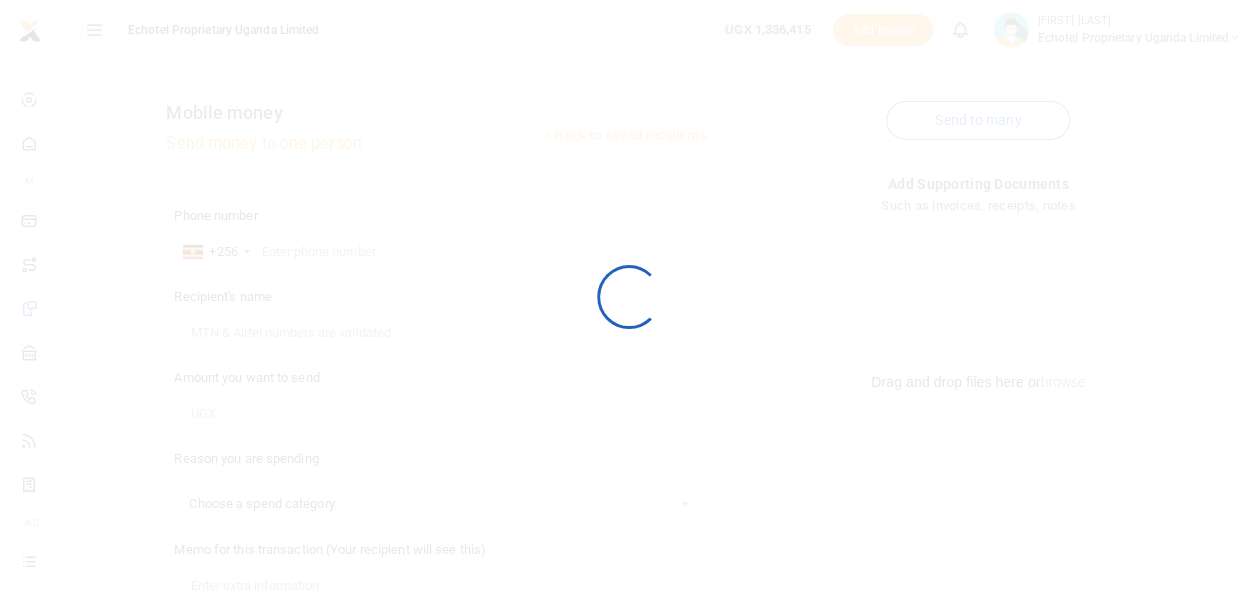 select 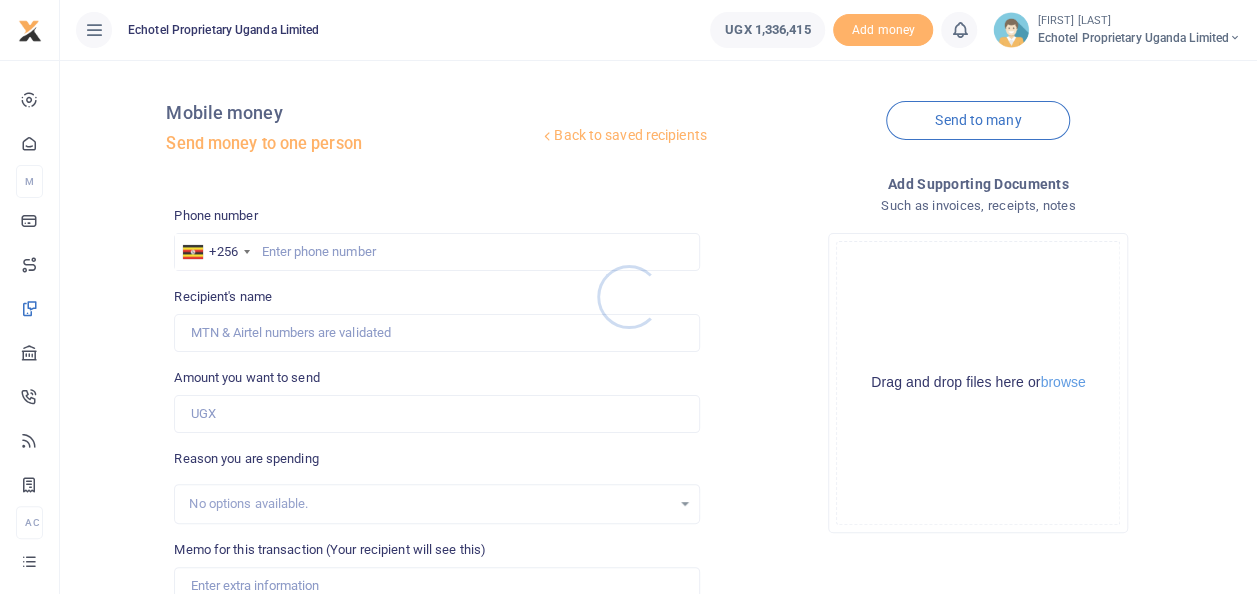 click at bounding box center [628, 297] 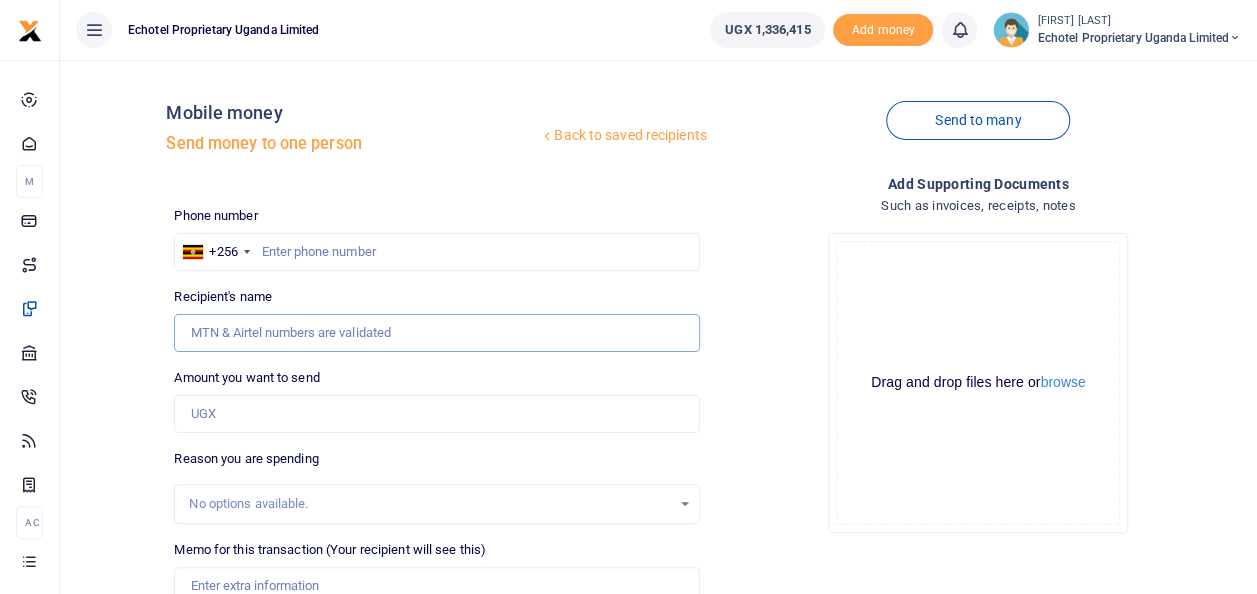 click on "Recipient's name" at bounding box center (436, 333) 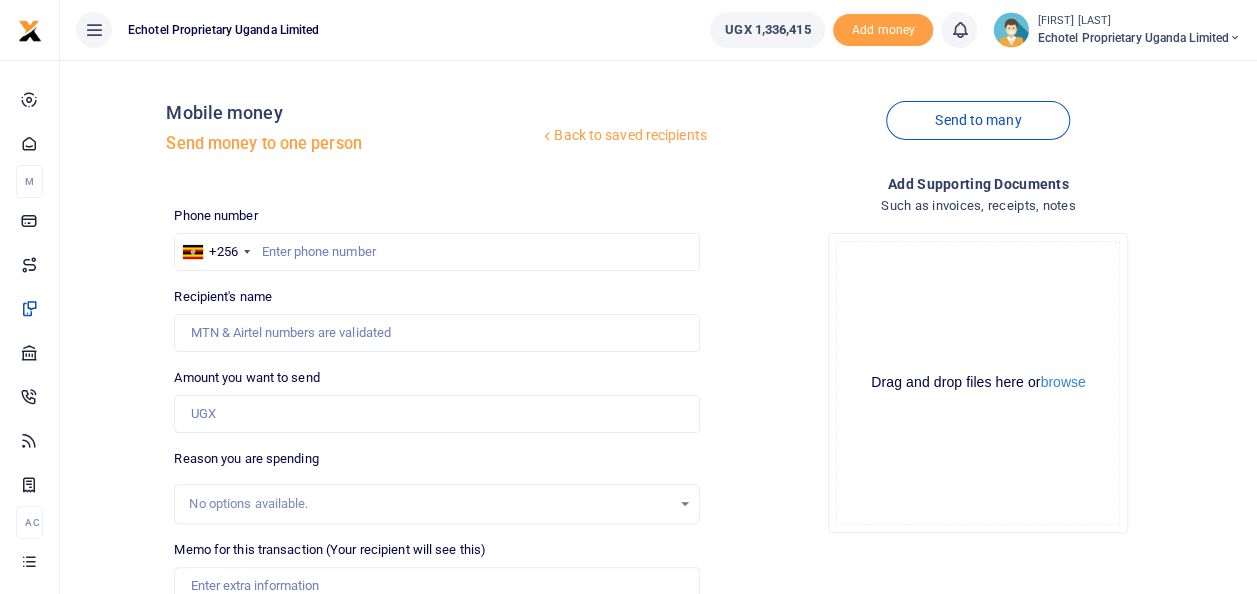 drag, startPoint x: 652, startPoint y: 202, endPoint x: 633, endPoint y: 213, distance: 21.954498 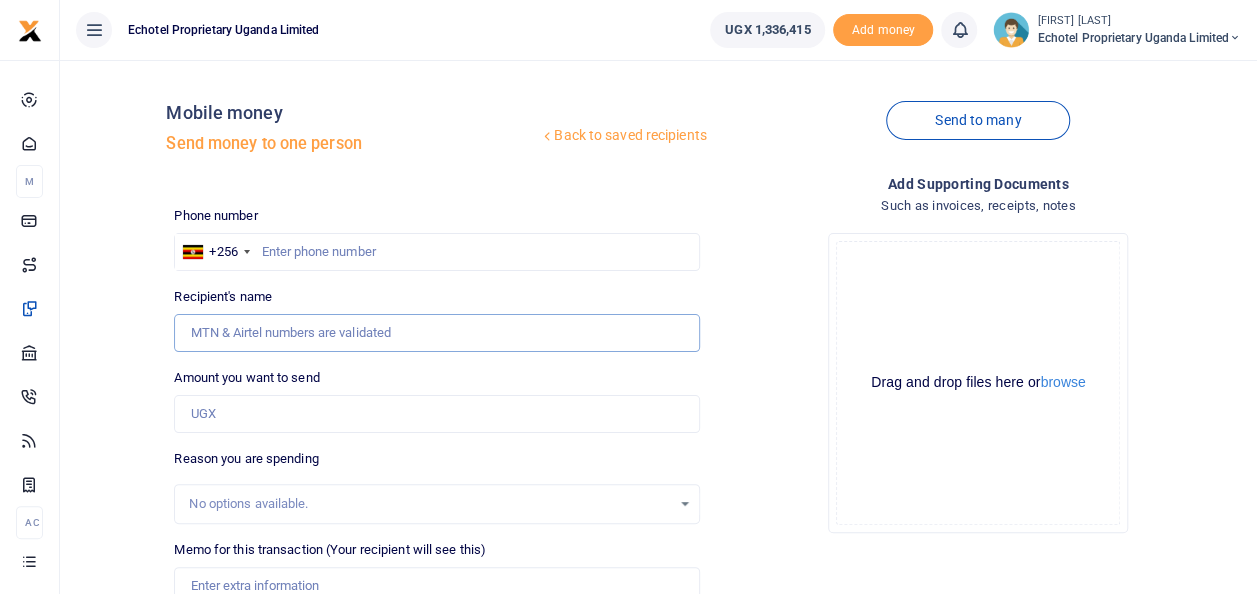click on "Recipient's name" at bounding box center [436, 333] 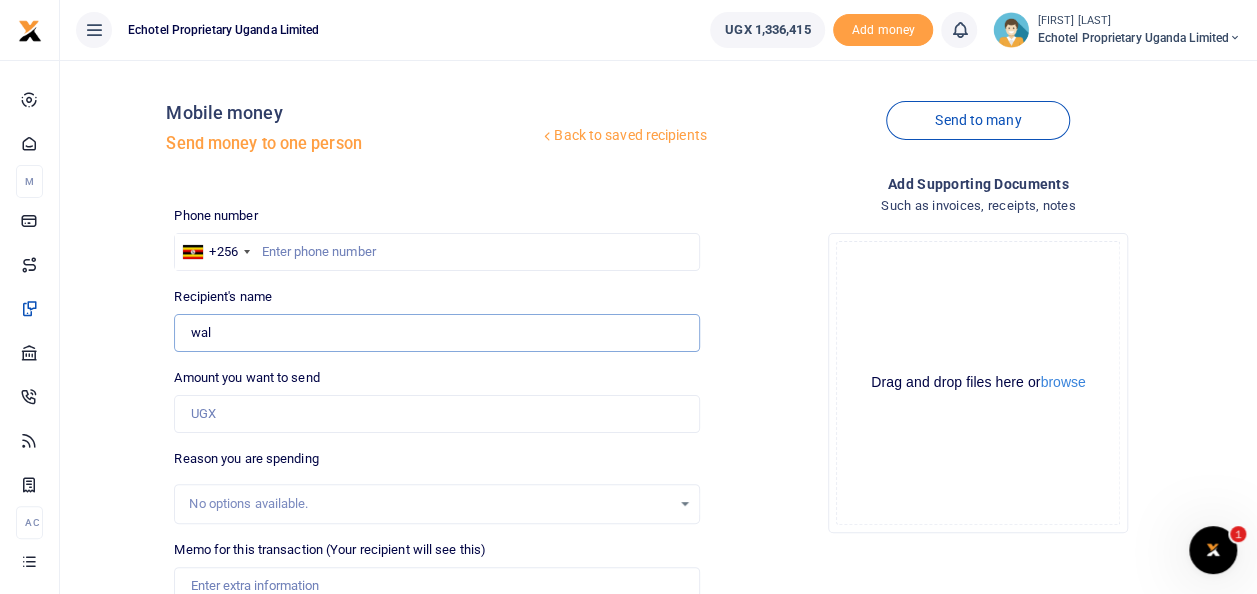 scroll, scrollTop: 0, scrollLeft: 0, axis: both 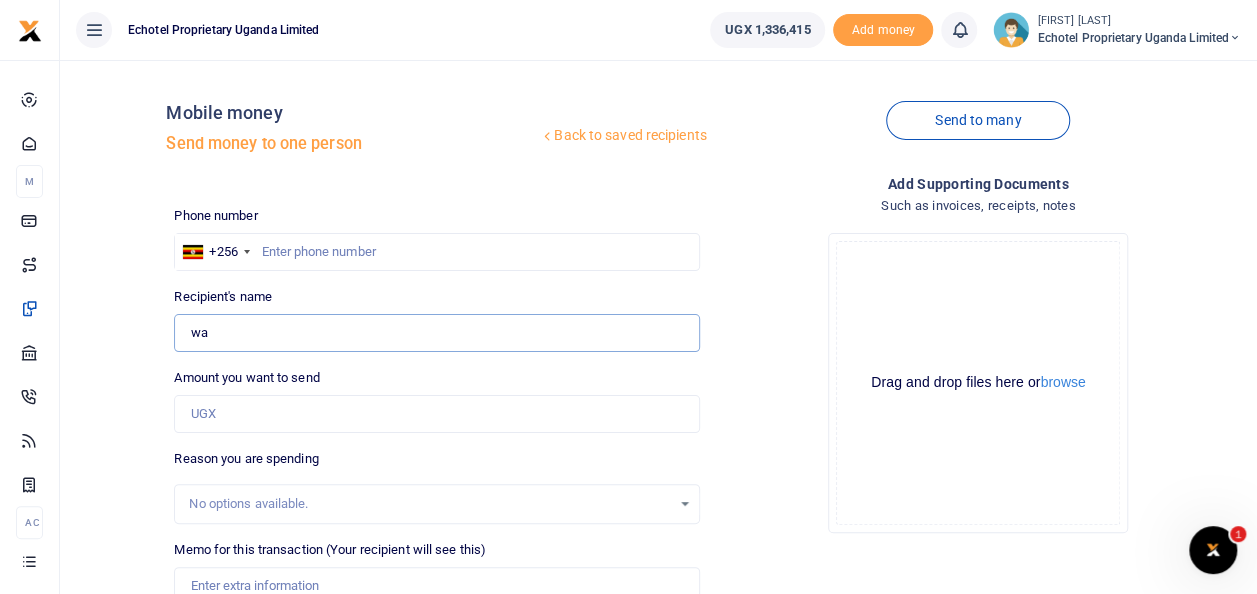 type on "w" 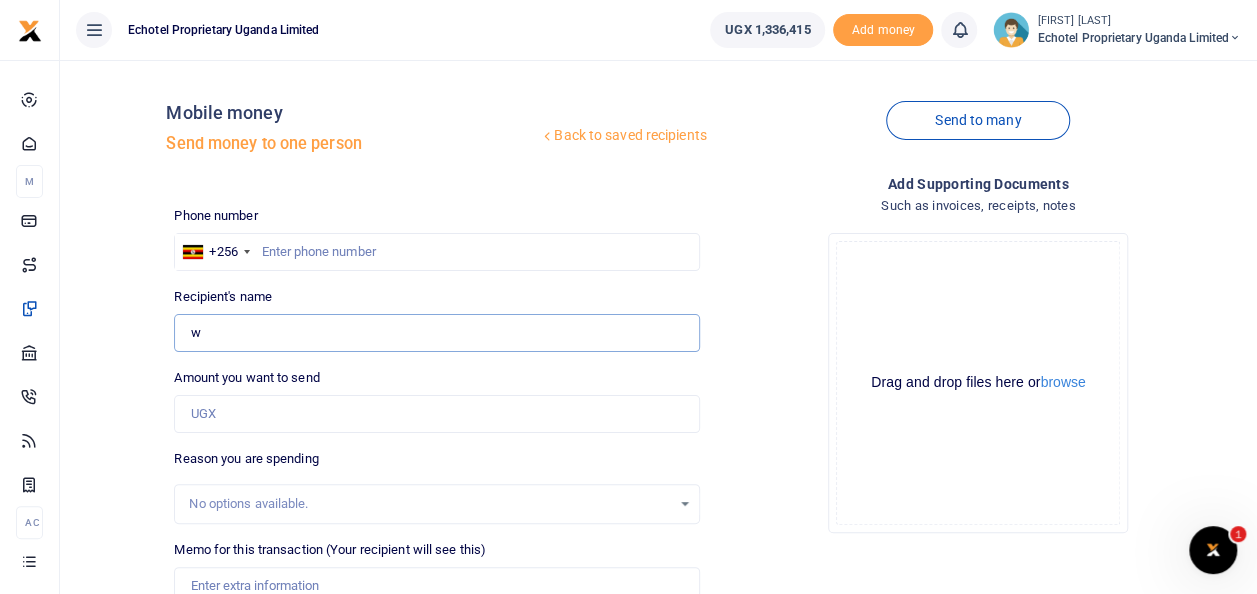 type 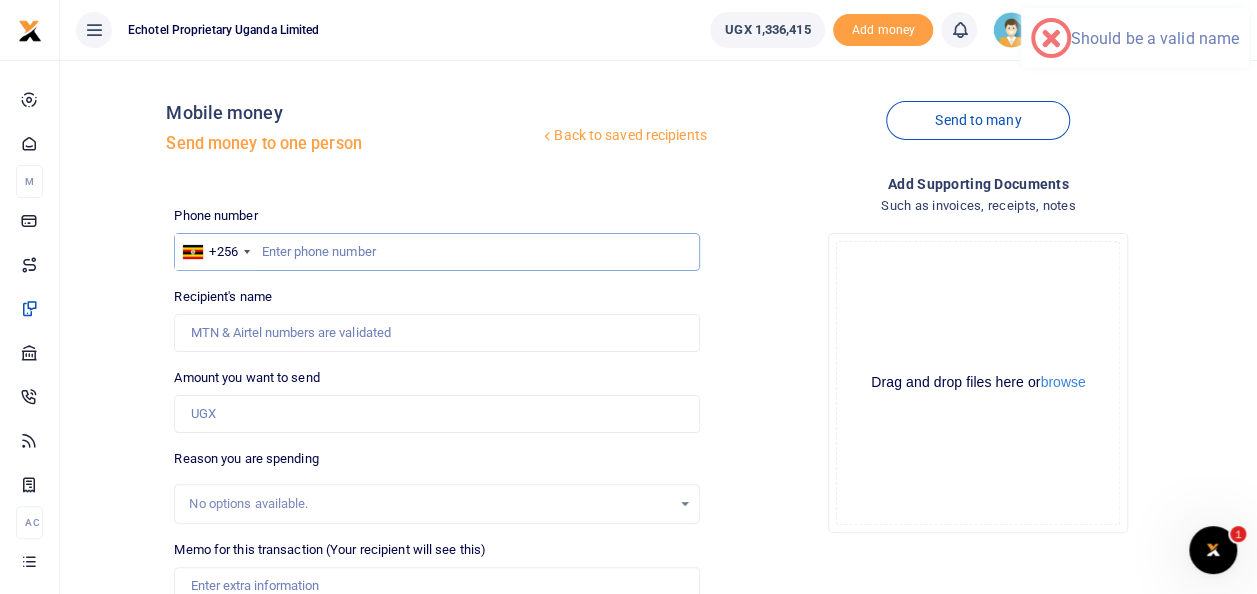 click at bounding box center (436, 252) 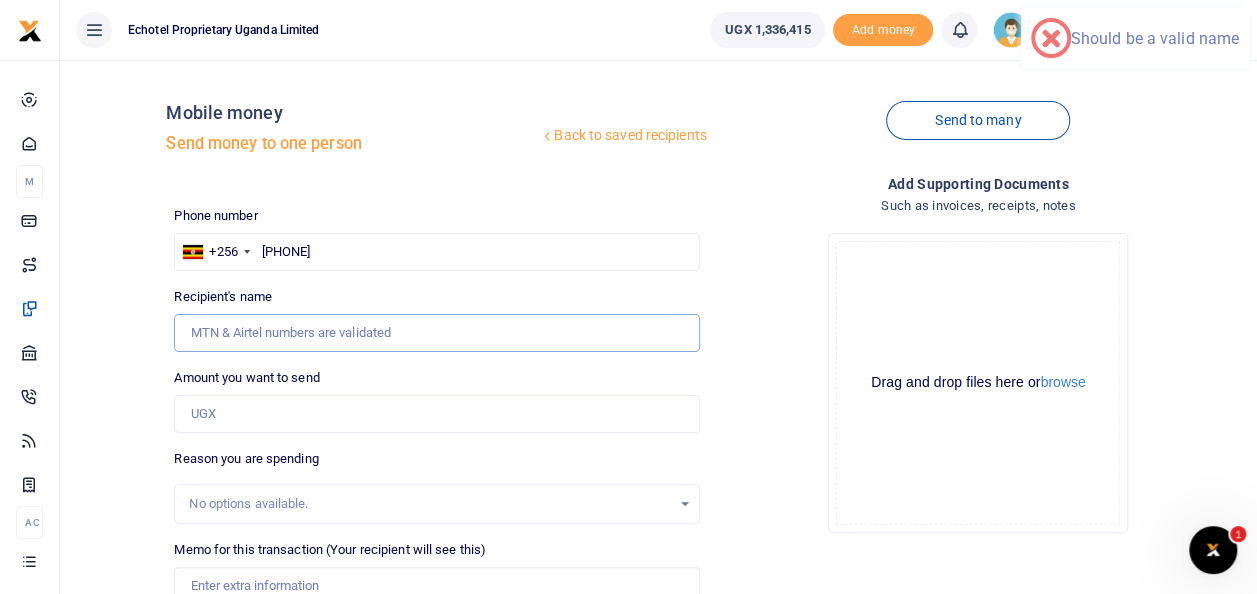 type on "[FIRST] [MIDDLE] [LAST]" 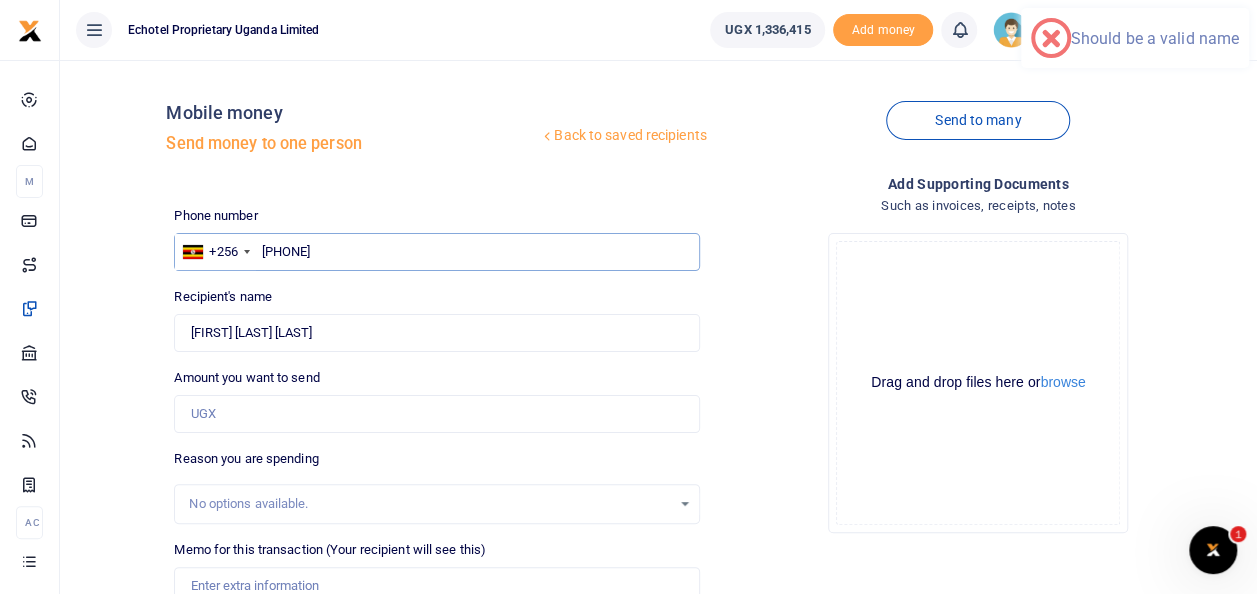 click on "0774275041" at bounding box center [436, 252] 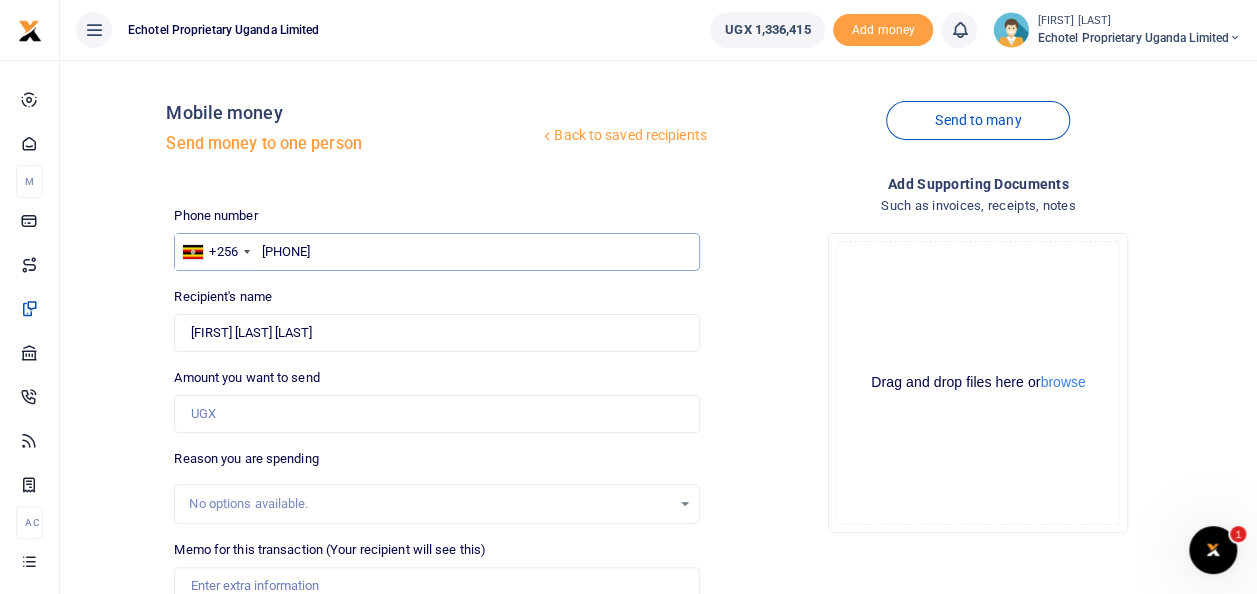 type on "774275041" 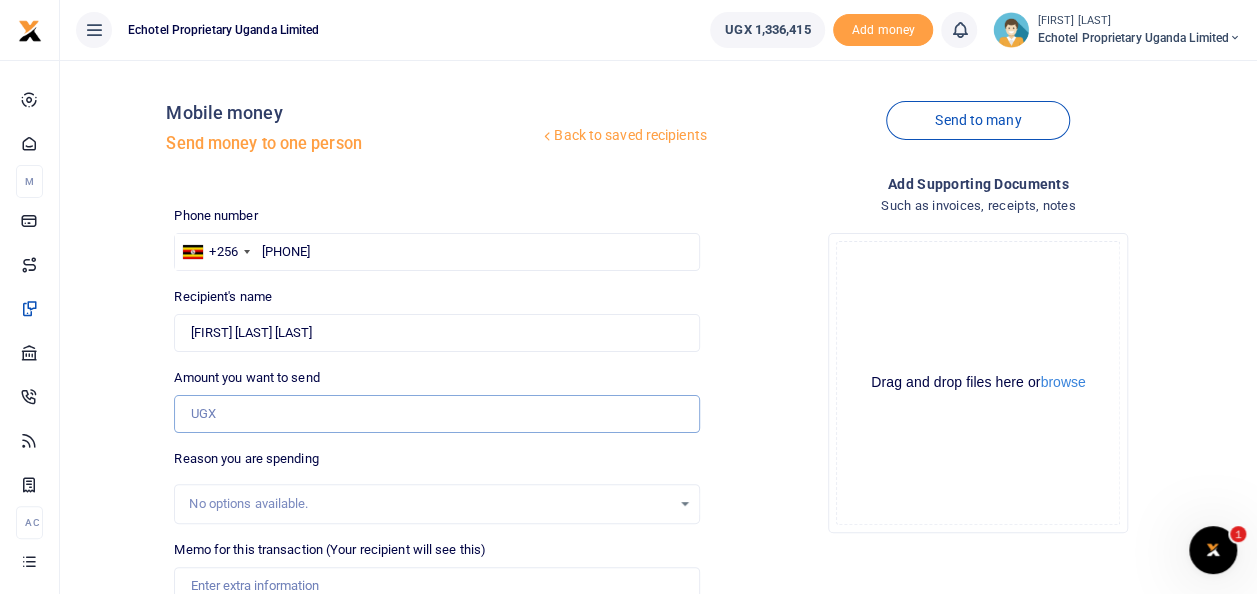 click on "Amount you want to send" at bounding box center [436, 414] 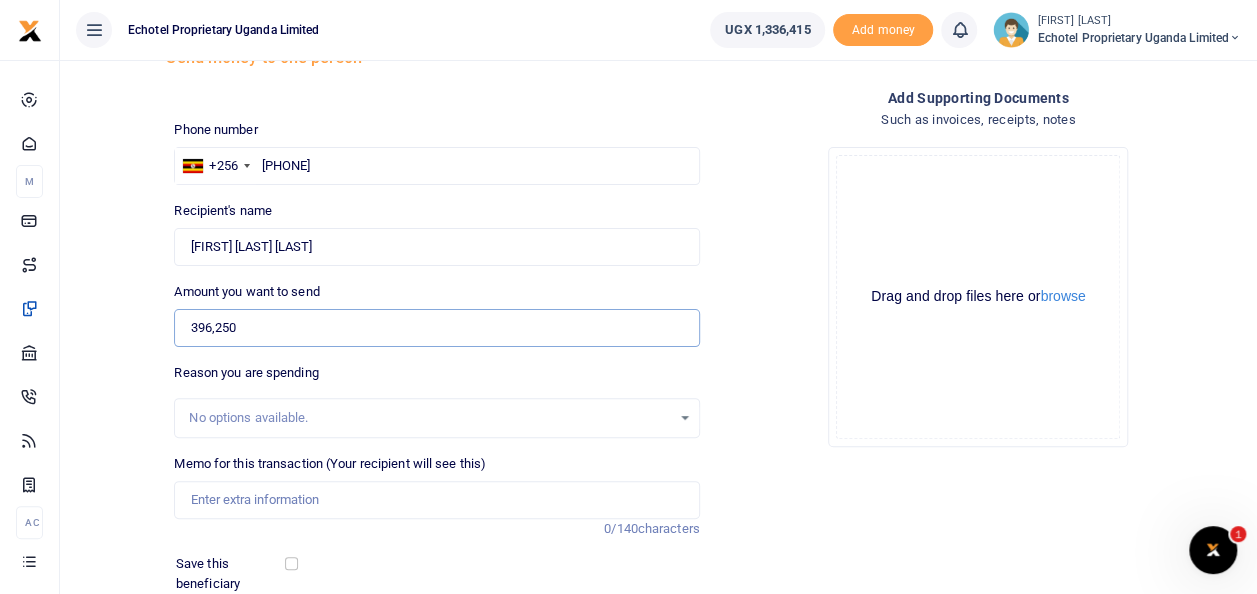 scroll, scrollTop: 200, scrollLeft: 0, axis: vertical 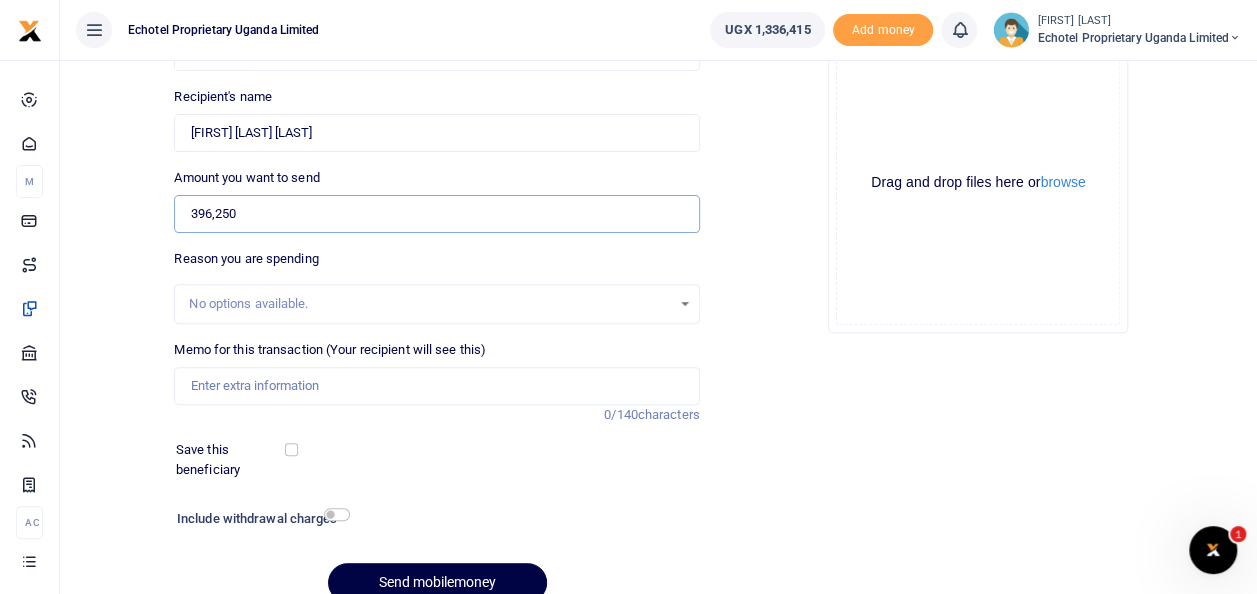 type on "396,250" 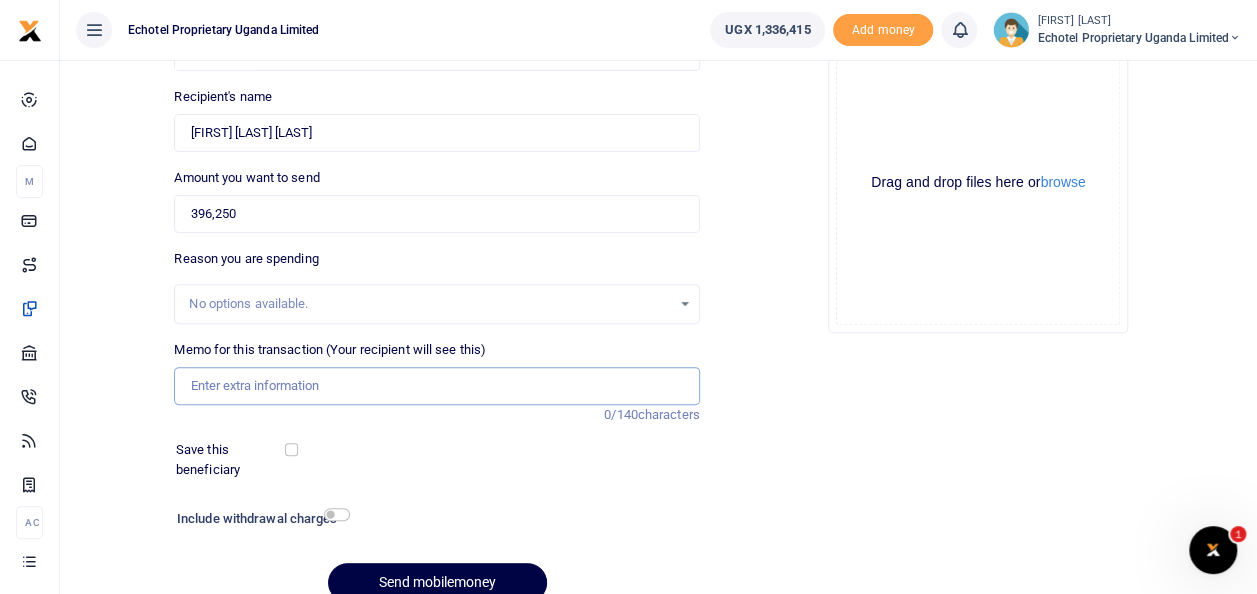 click on "Memo for this transaction (Your recipient will see this)" at bounding box center (436, 386) 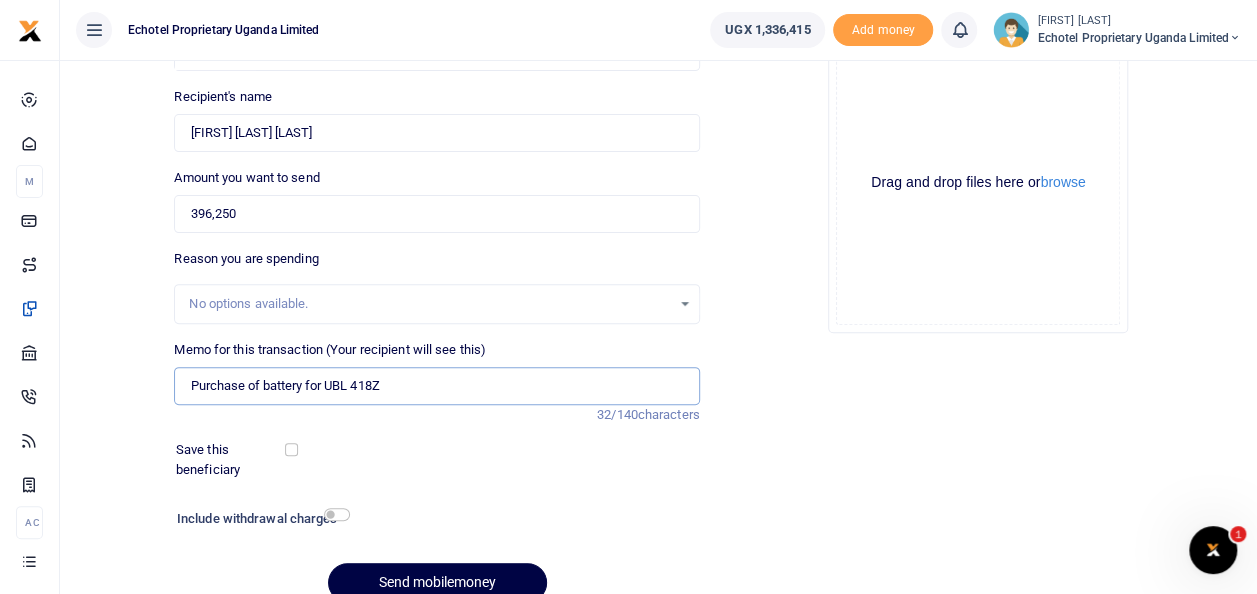 type on "Purchase of battery for UBL 418Z" 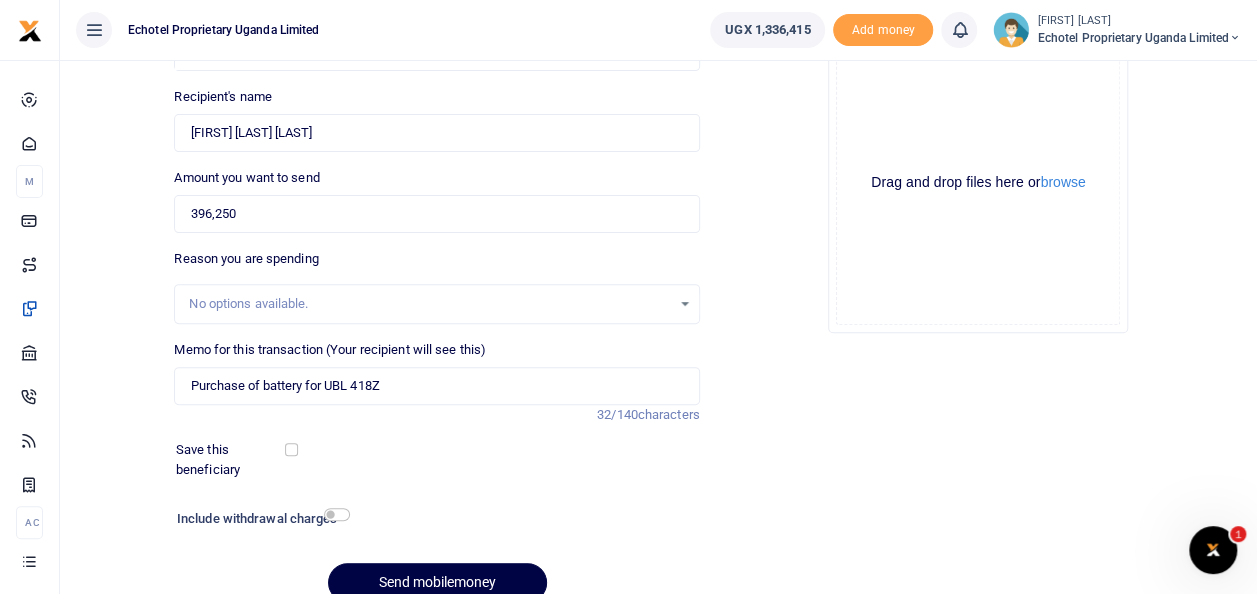 click on "Phone number
+256 Uganda +256 774275041
Phone is required.
Recipient's name
Found
Name is required.
Amount you want to send
396,250
Amount is required.
32/140" at bounding box center (436, 312) 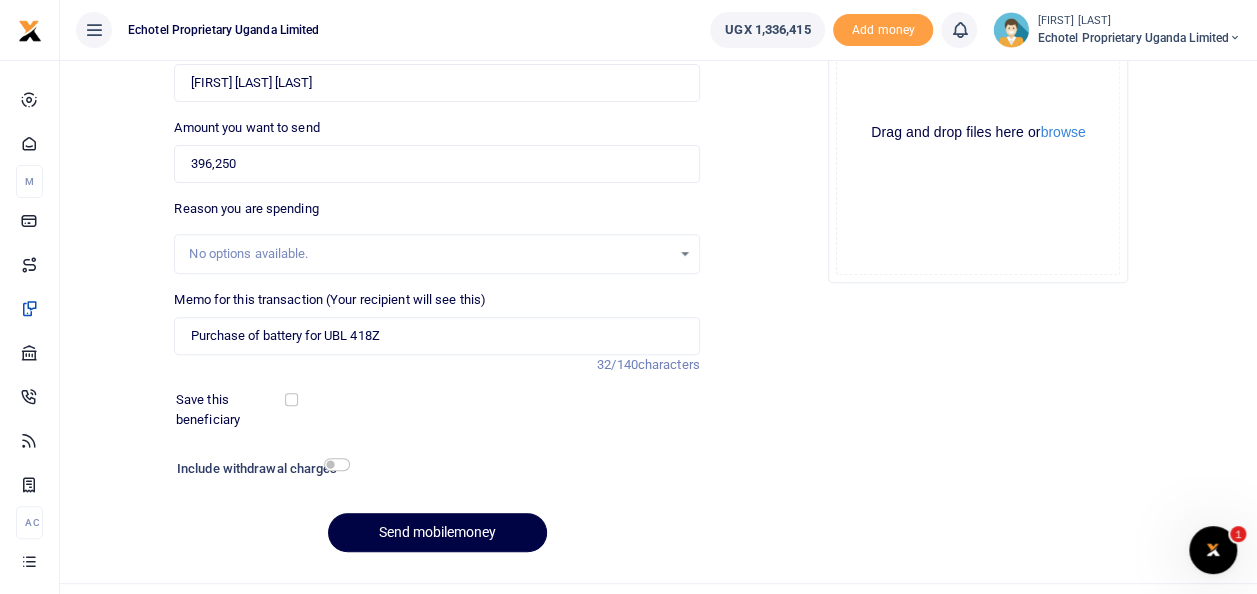 scroll, scrollTop: 290, scrollLeft: 0, axis: vertical 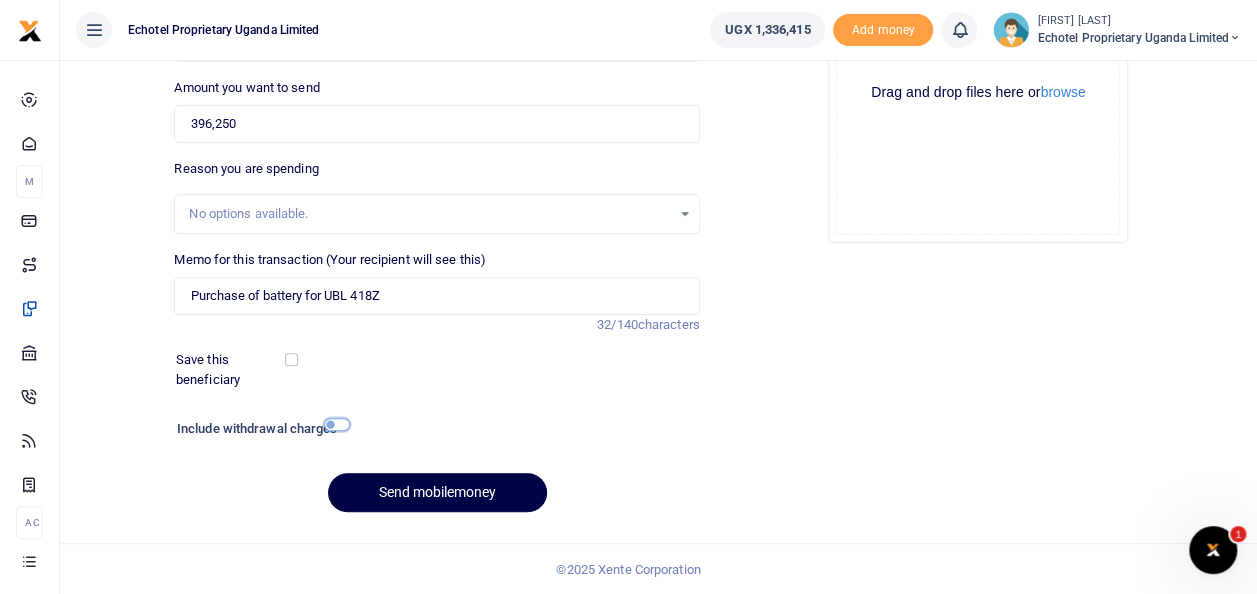 click at bounding box center [337, 424] 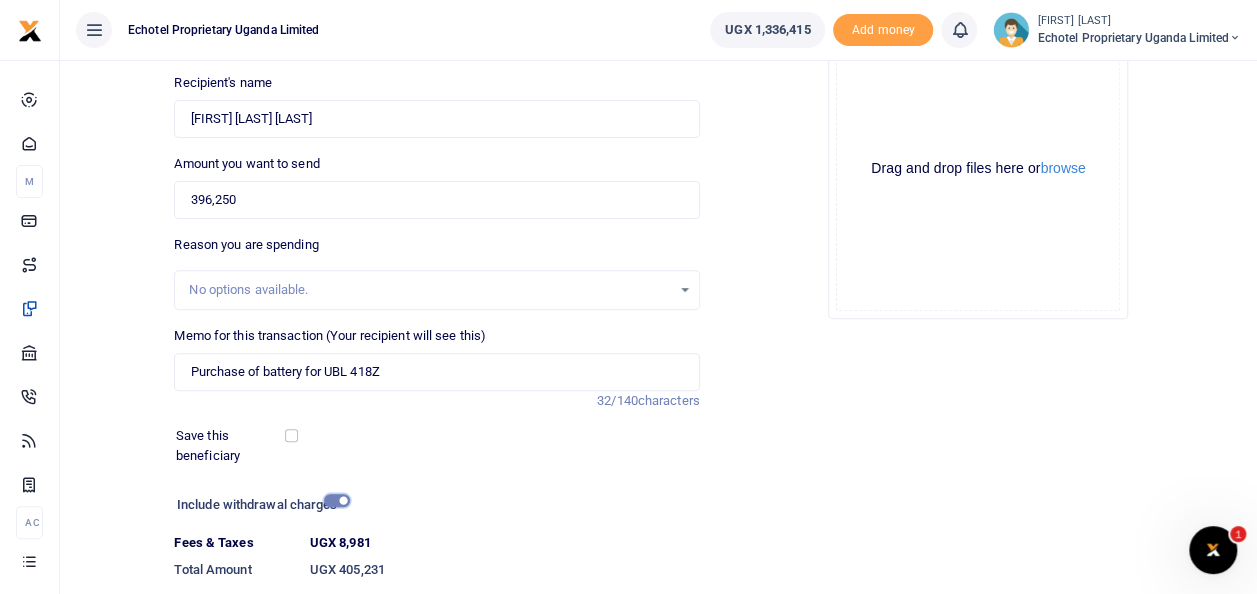 scroll, scrollTop: 145, scrollLeft: 0, axis: vertical 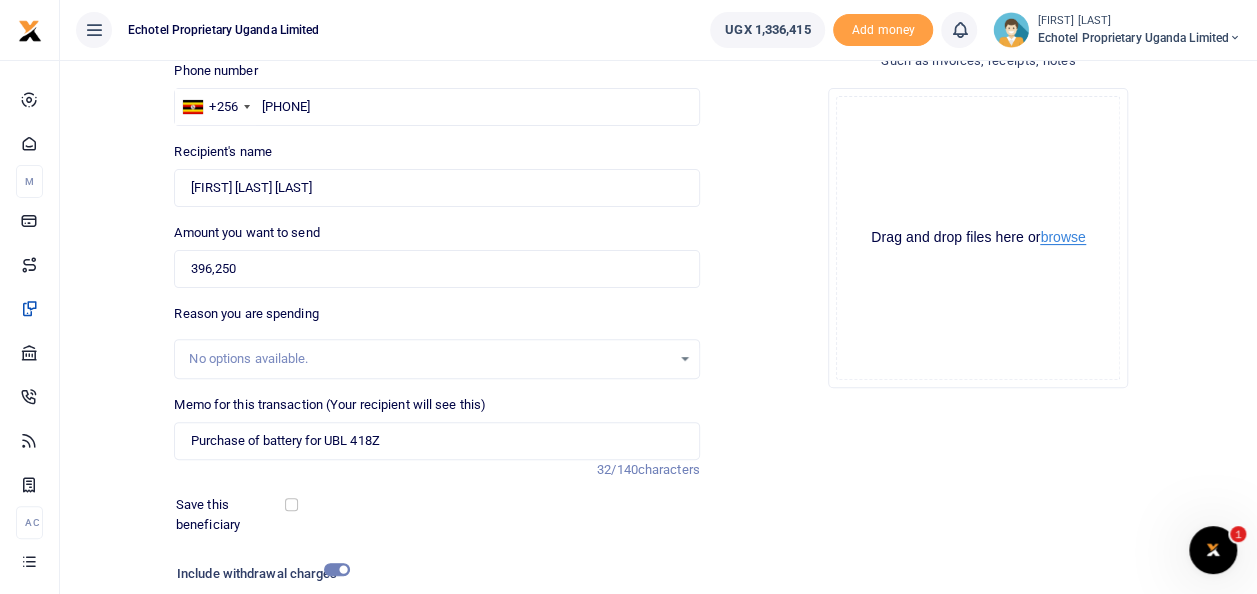 click on "browse" at bounding box center (1062, 237) 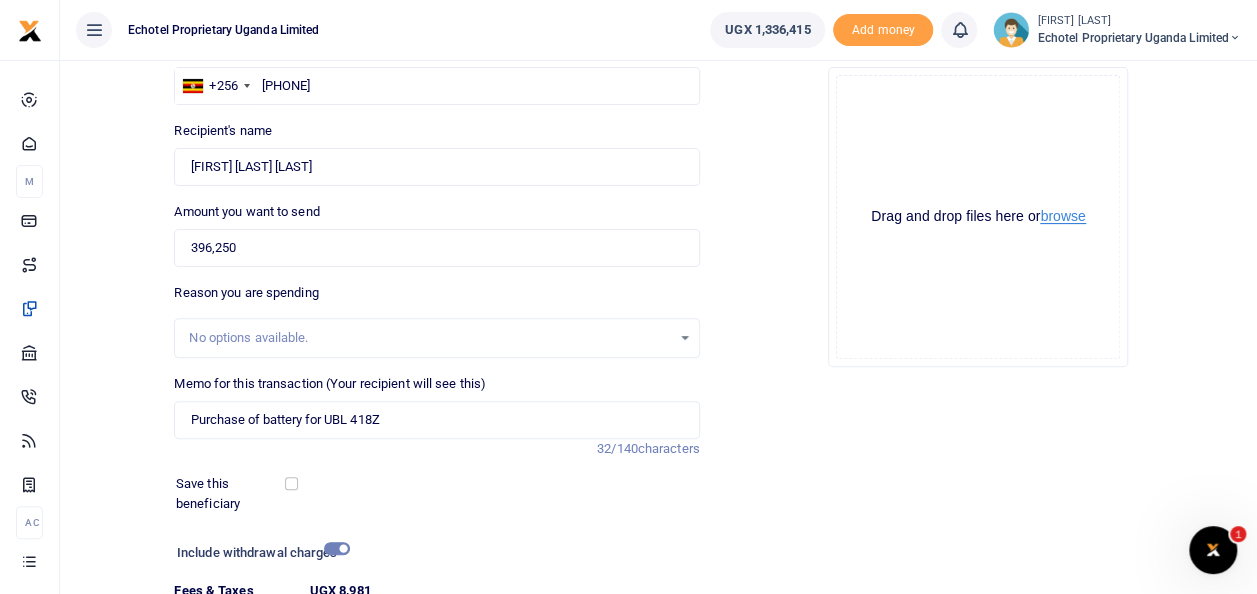 scroll, scrollTop: 0, scrollLeft: 0, axis: both 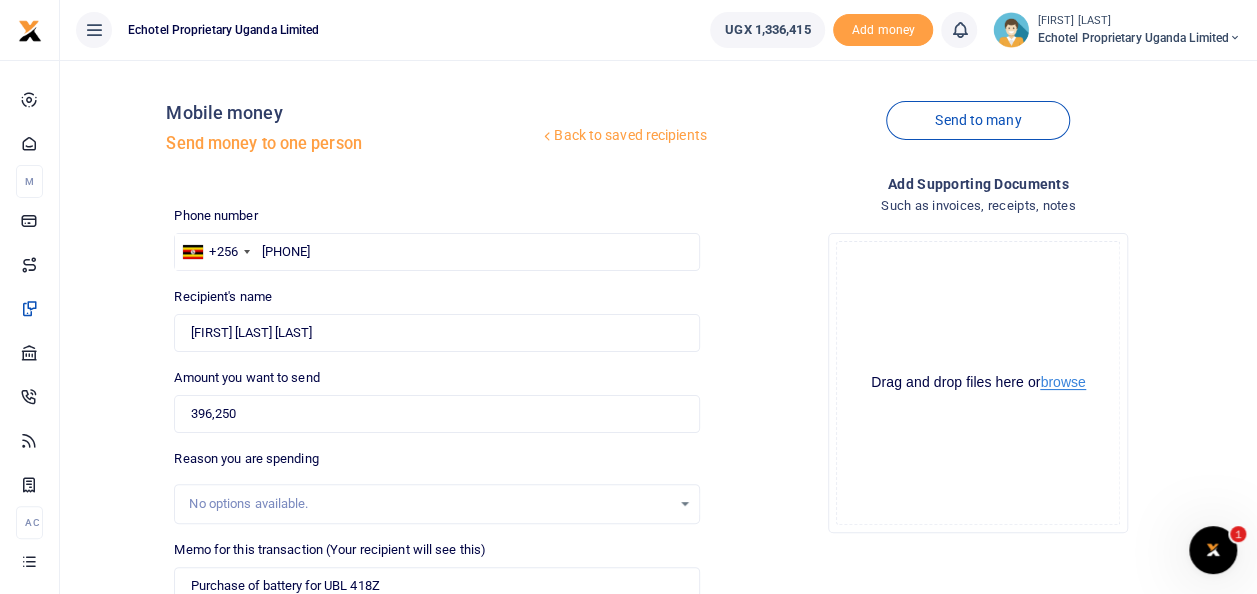 click on "browse" at bounding box center (1062, 382) 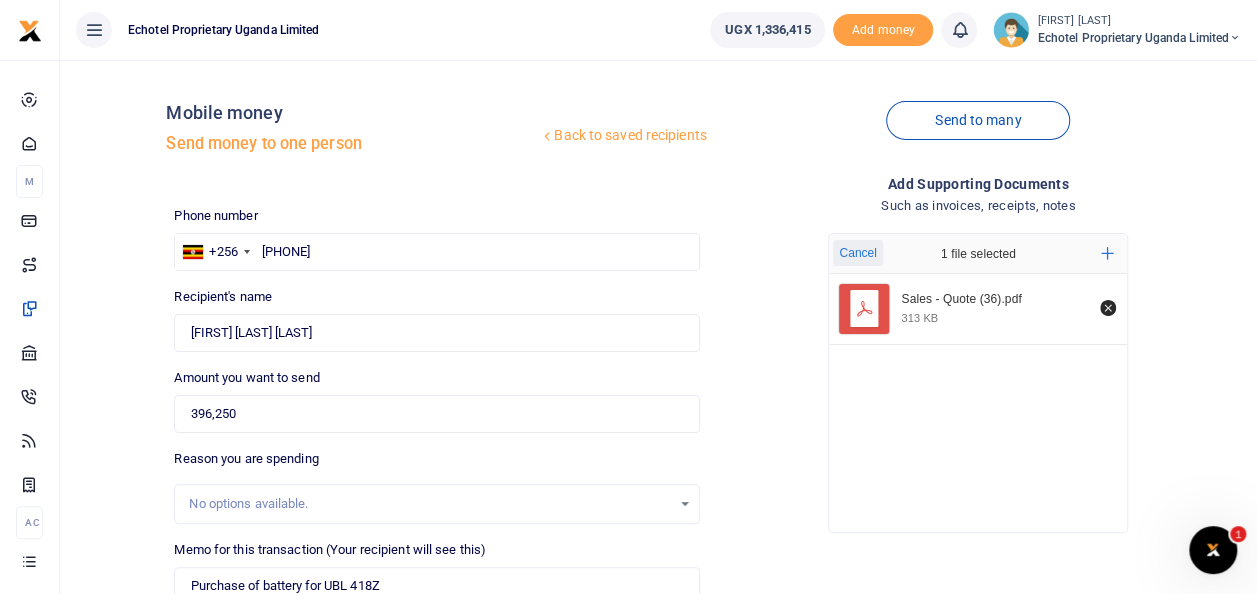 scroll, scrollTop: 345, scrollLeft: 0, axis: vertical 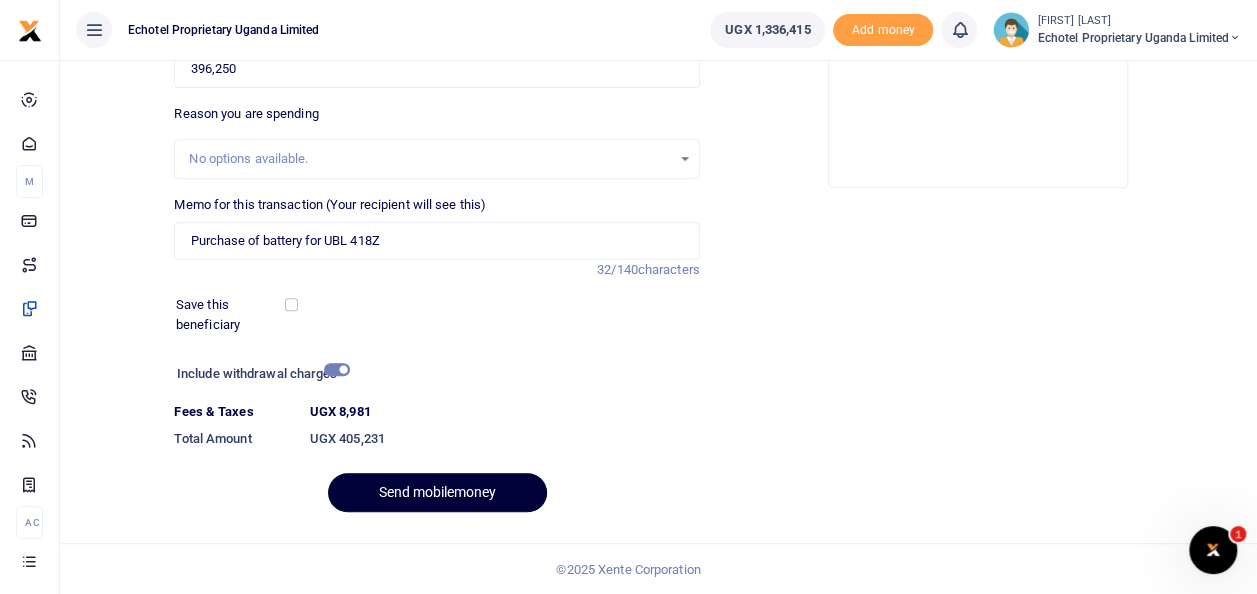 click on "Send mobilemoney" at bounding box center [437, 492] 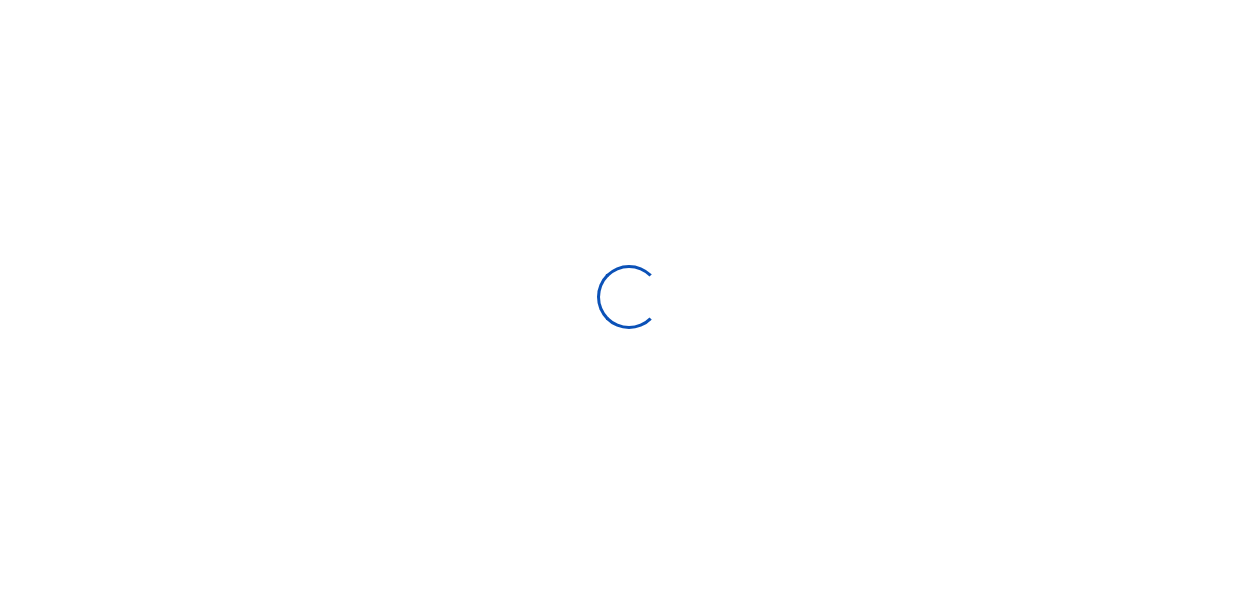 scroll, scrollTop: 290, scrollLeft: 0, axis: vertical 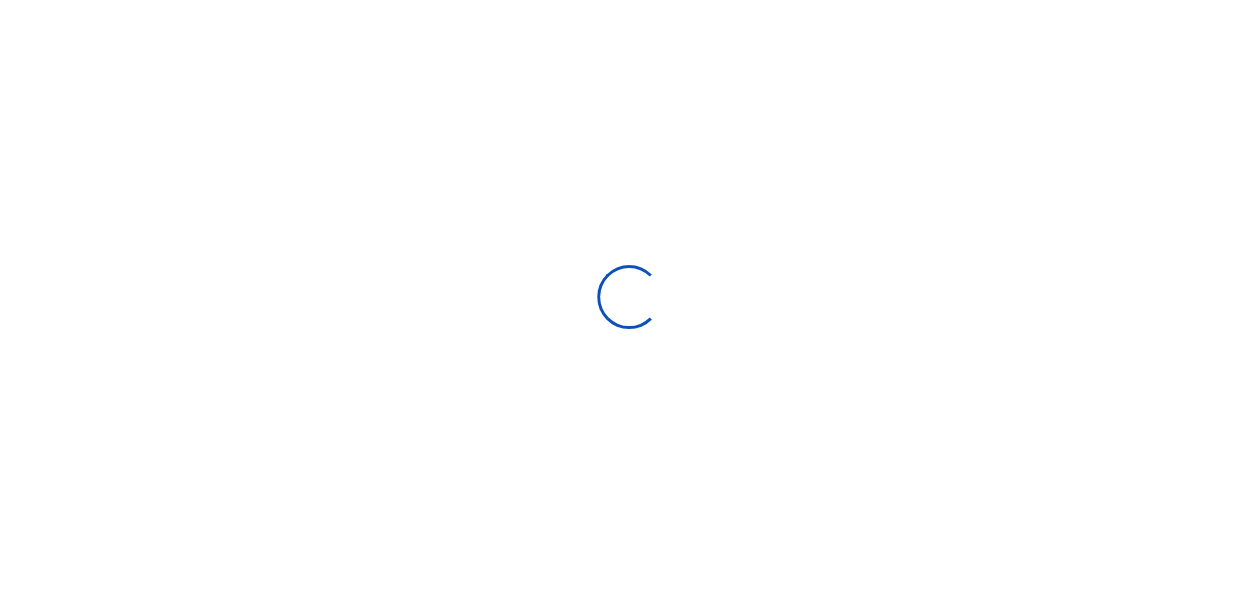 select on "Loading bundles" 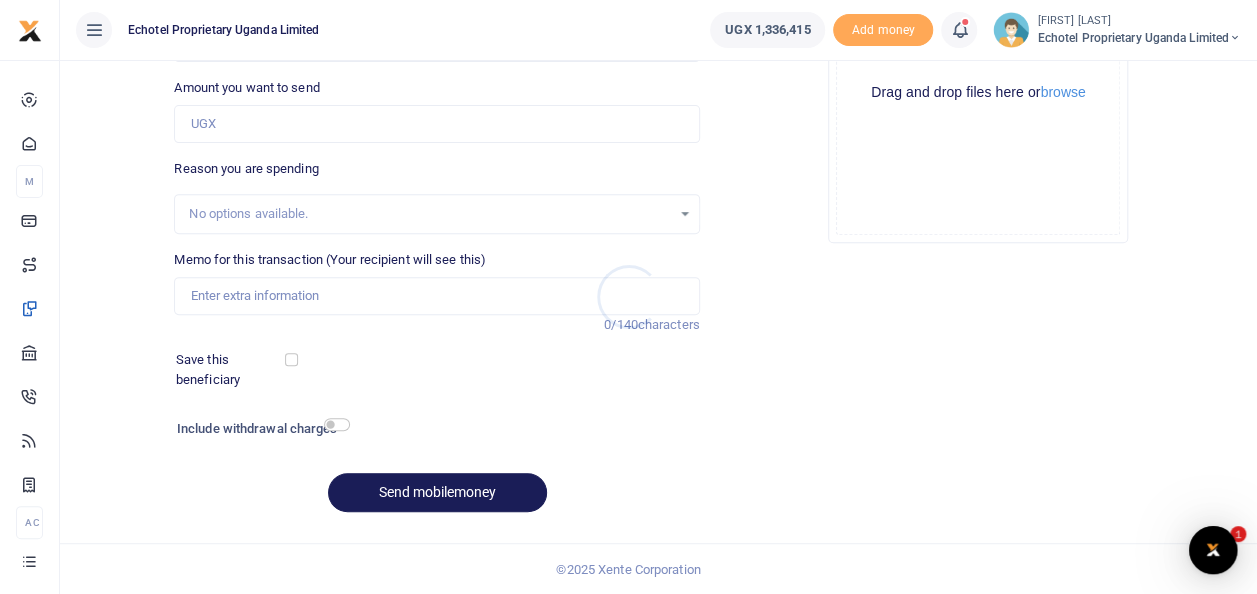 scroll, scrollTop: 0, scrollLeft: 0, axis: both 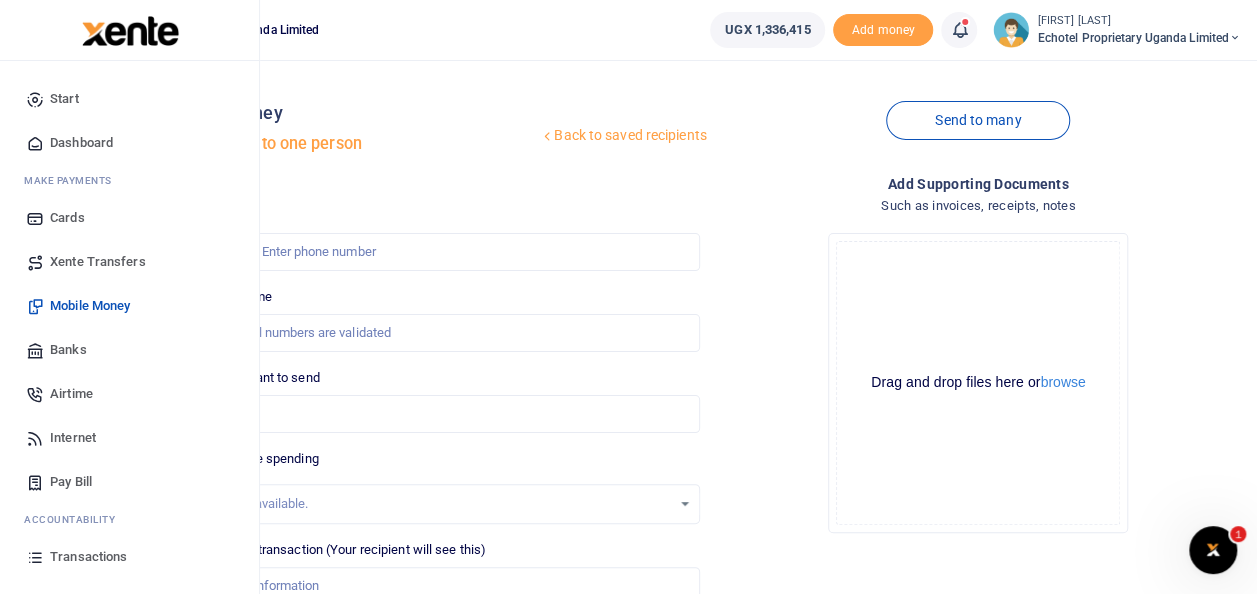 click on "Transactions" at bounding box center [88, 557] 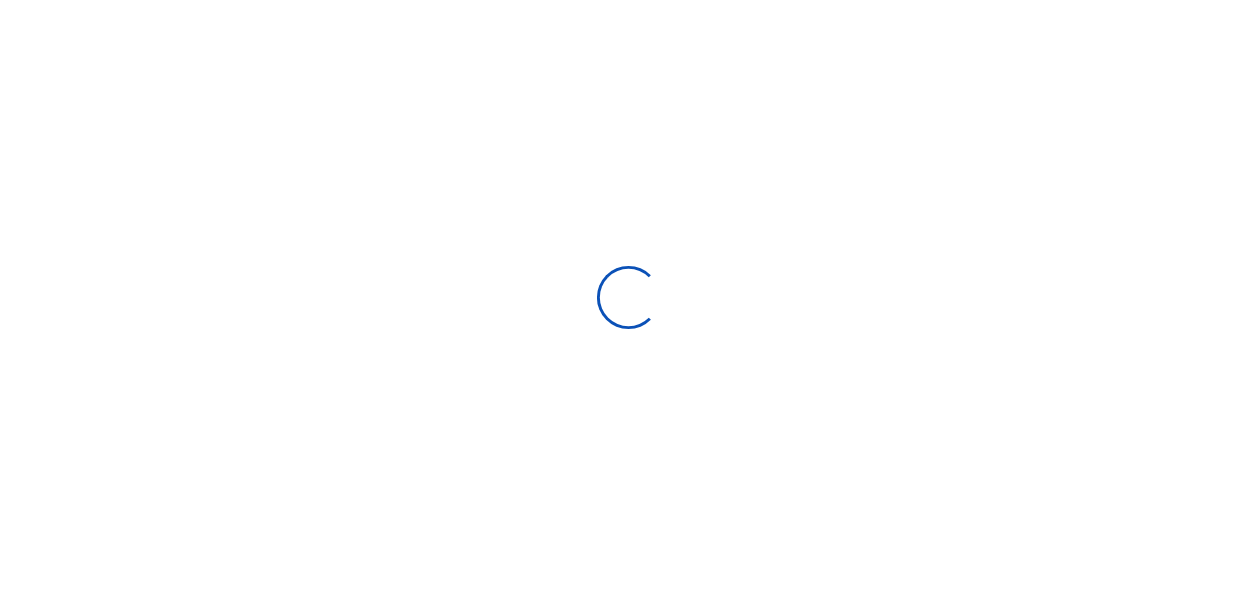 scroll, scrollTop: 0, scrollLeft: 0, axis: both 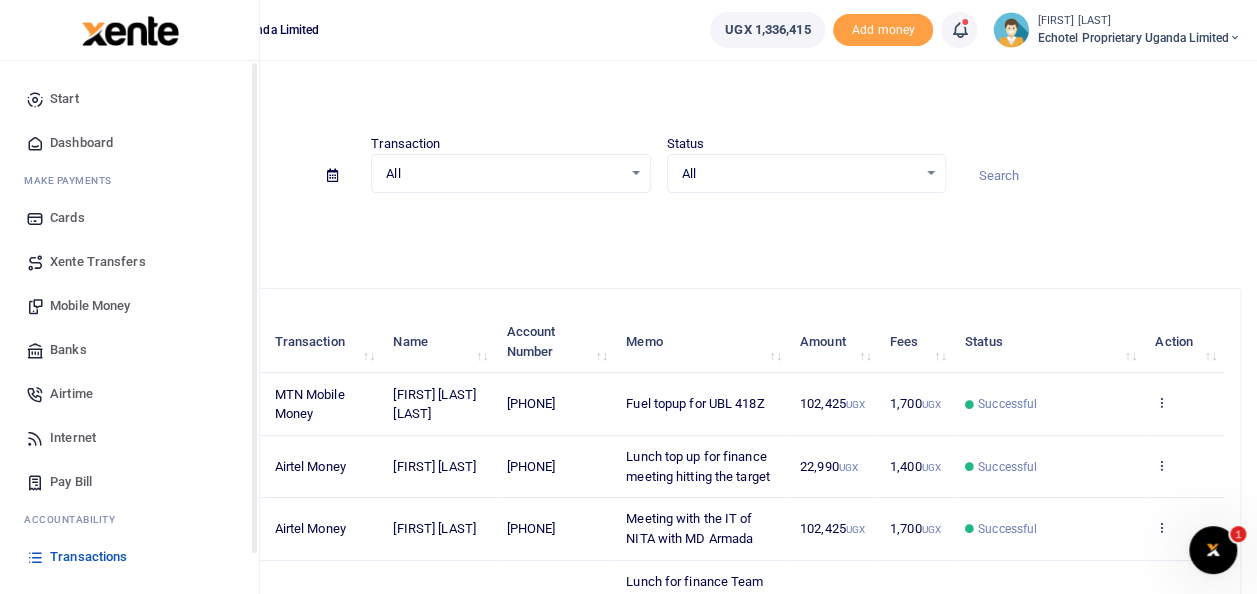 click on "Transactions" at bounding box center [88, 557] 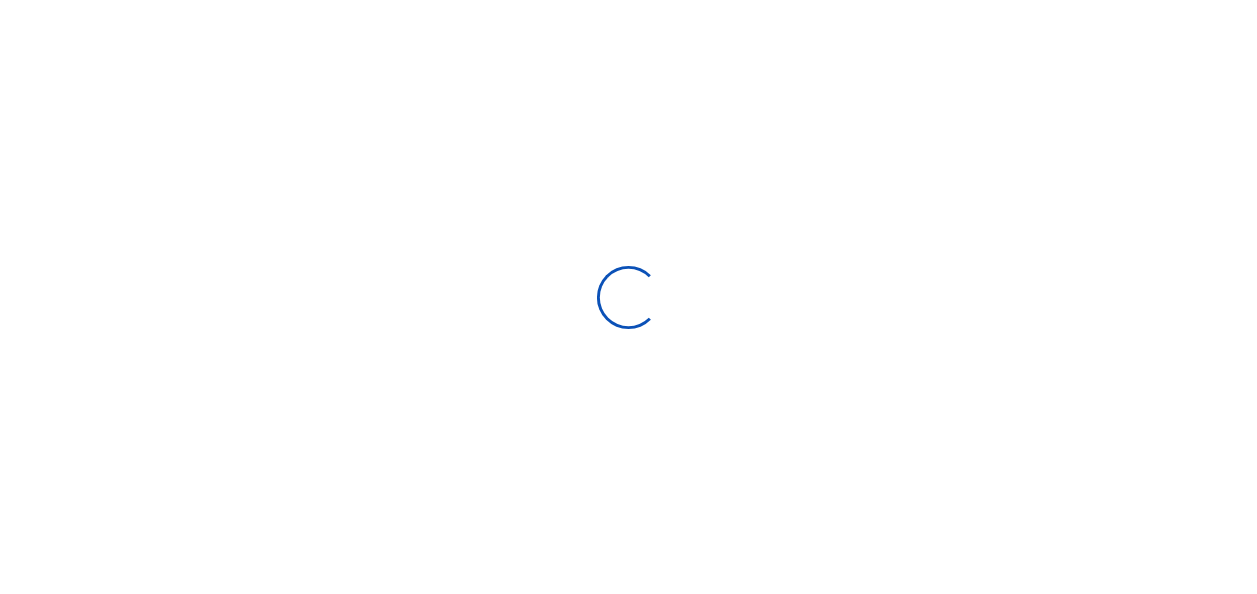scroll, scrollTop: 0, scrollLeft: 0, axis: both 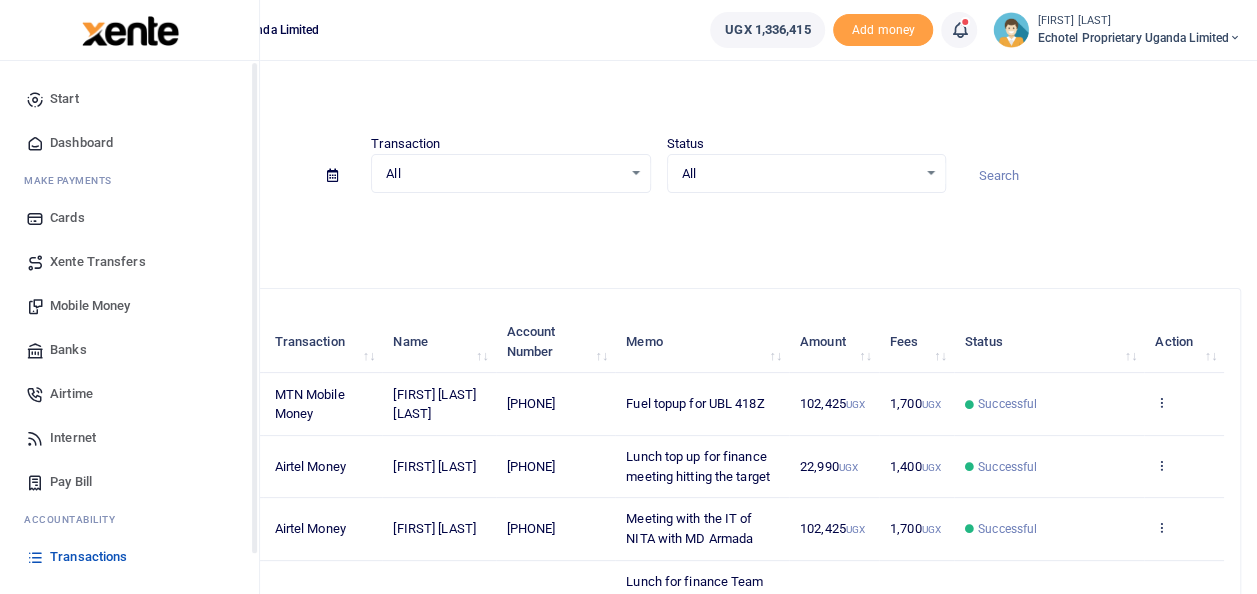 click on "Transactions" at bounding box center [88, 557] 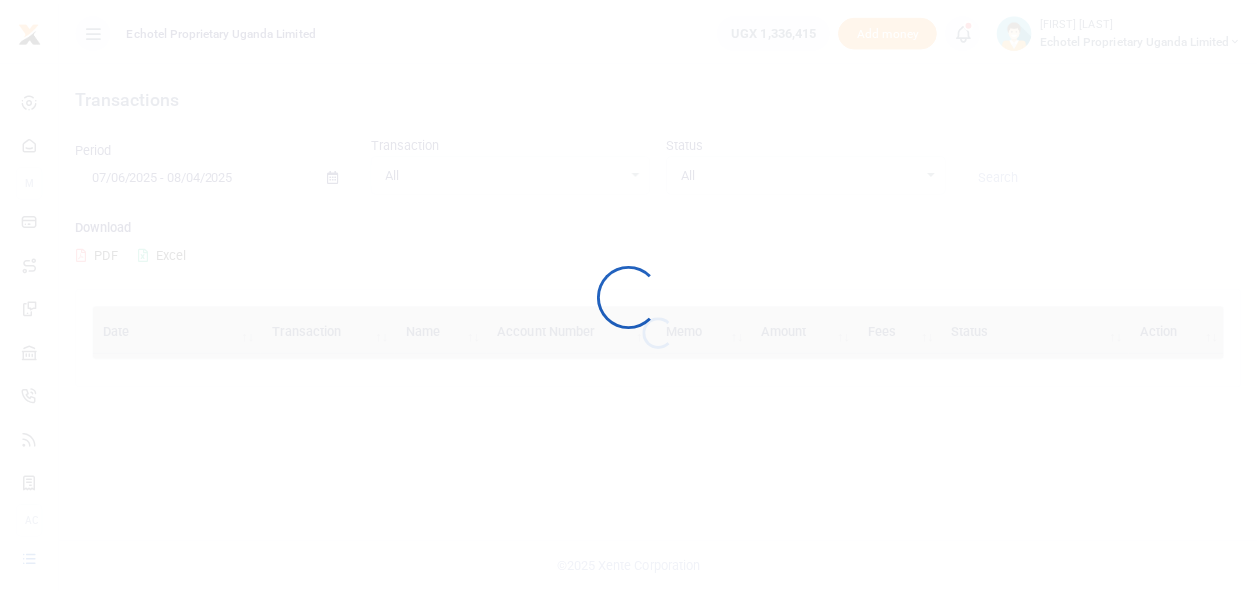 scroll, scrollTop: 0, scrollLeft: 0, axis: both 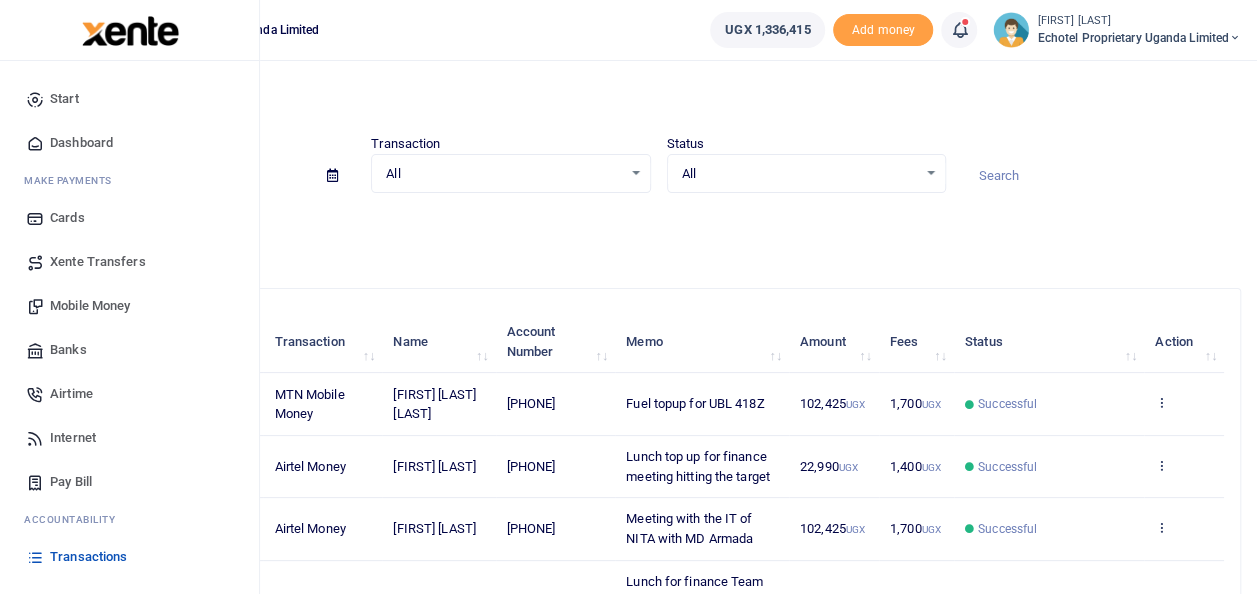 click on "Mobile Money" at bounding box center (90, 306) 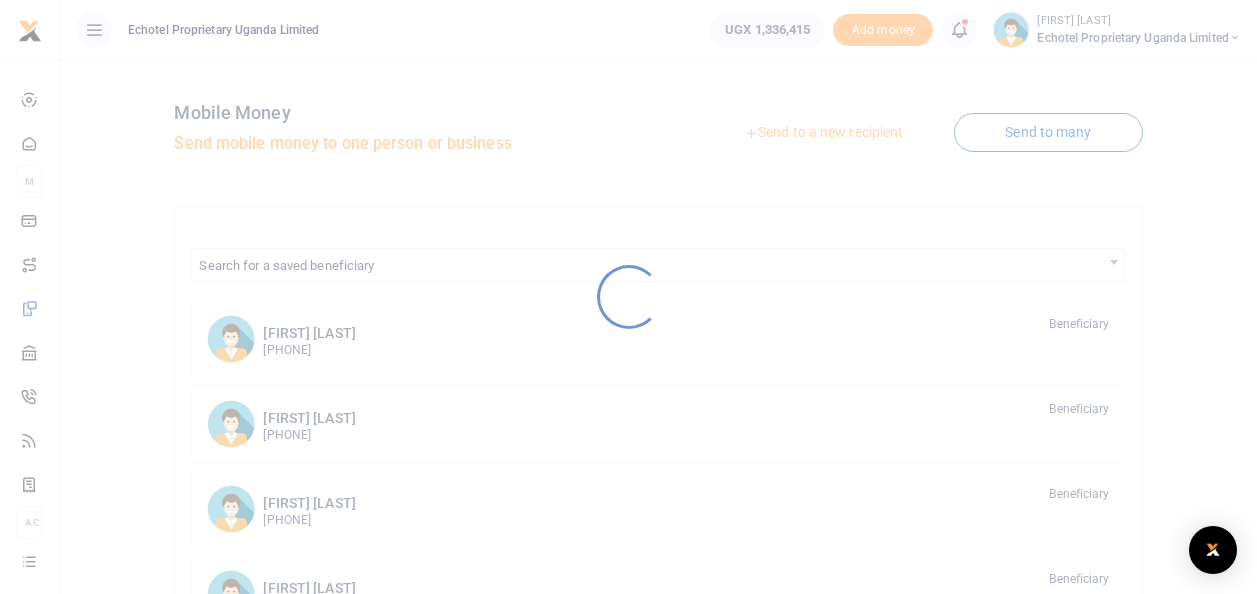 scroll, scrollTop: 0, scrollLeft: 0, axis: both 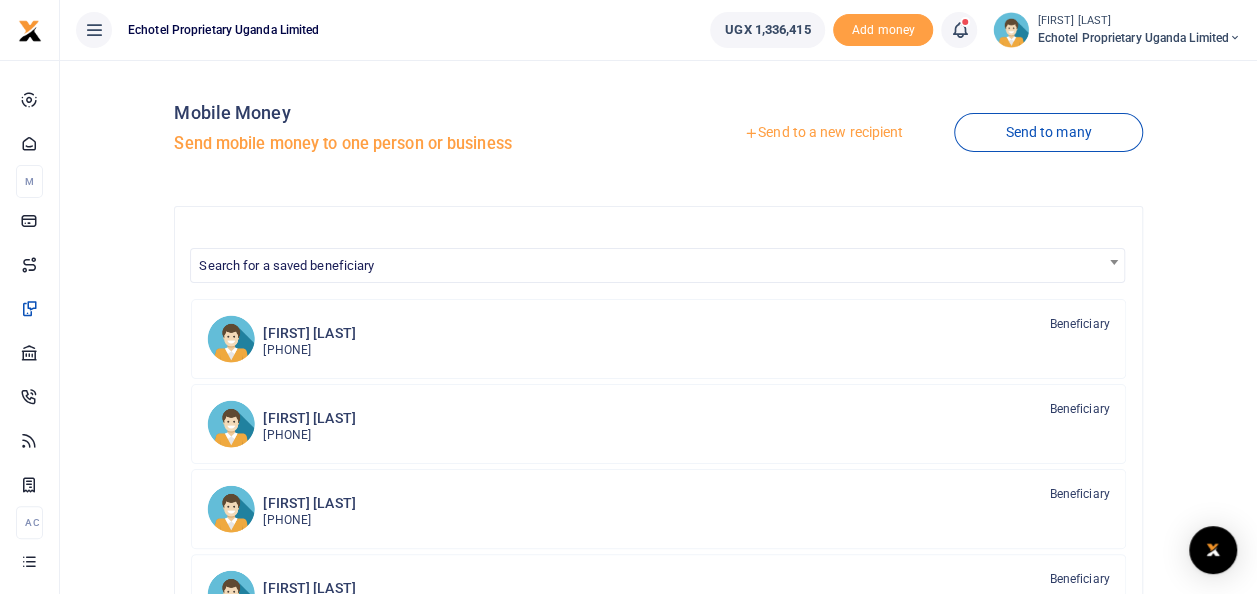 click on "Send to a new recipient" at bounding box center (823, 133) 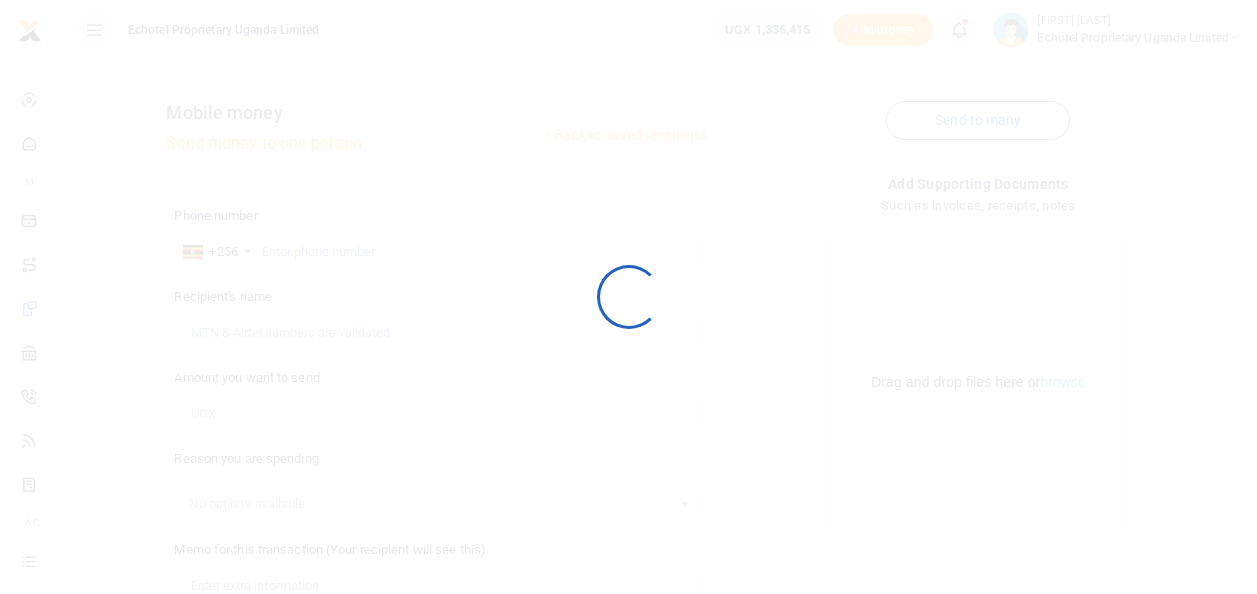 scroll, scrollTop: 0, scrollLeft: 0, axis: both 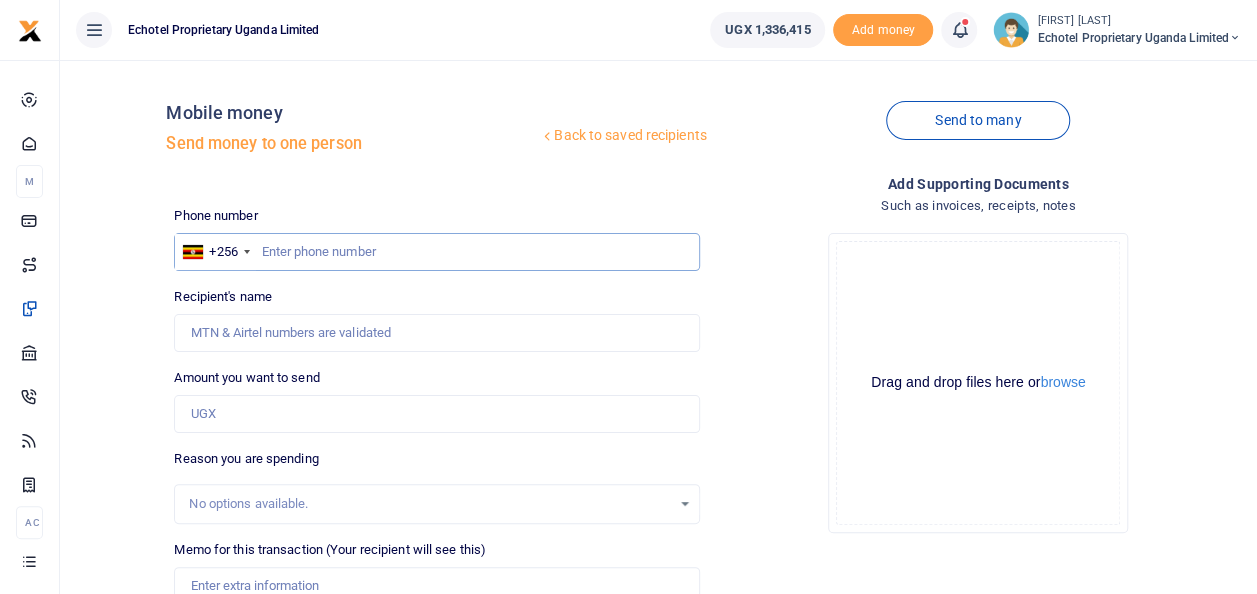 click at bounding box center [436, 252] 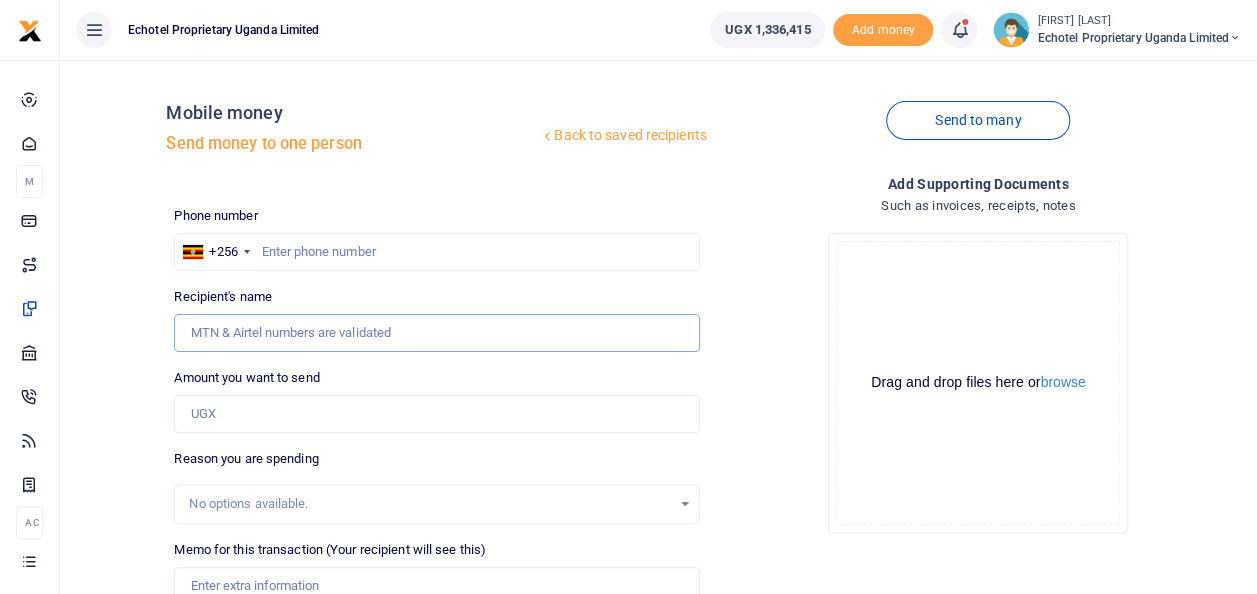 click on "Recipient's name" at bounding box center (436, 333) 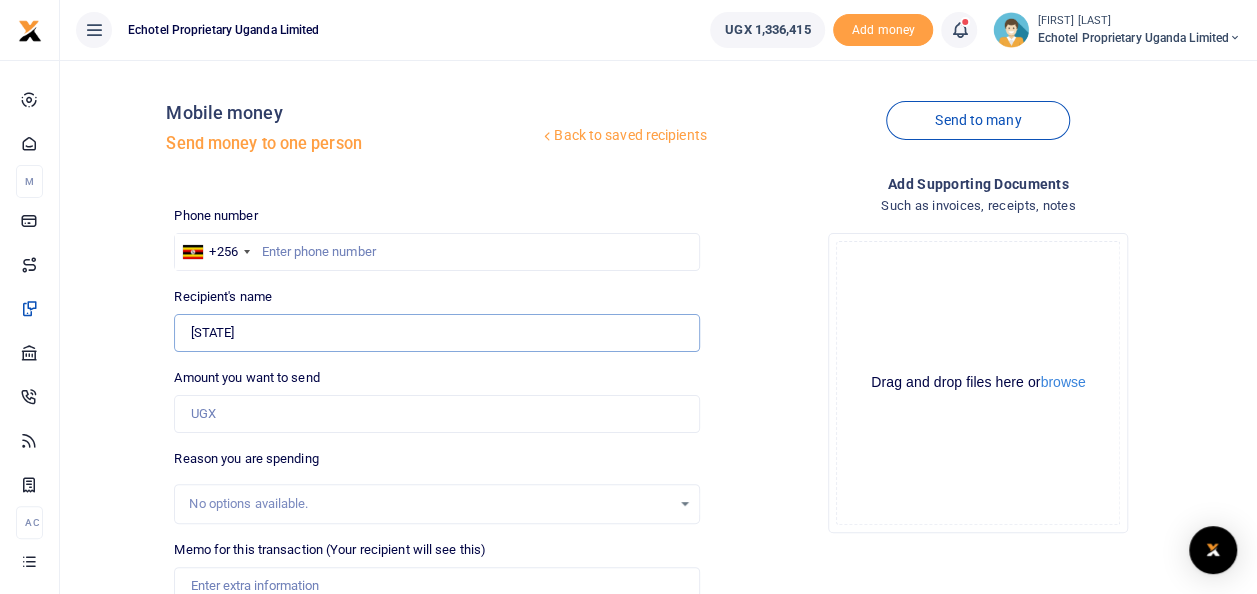 type on "W" 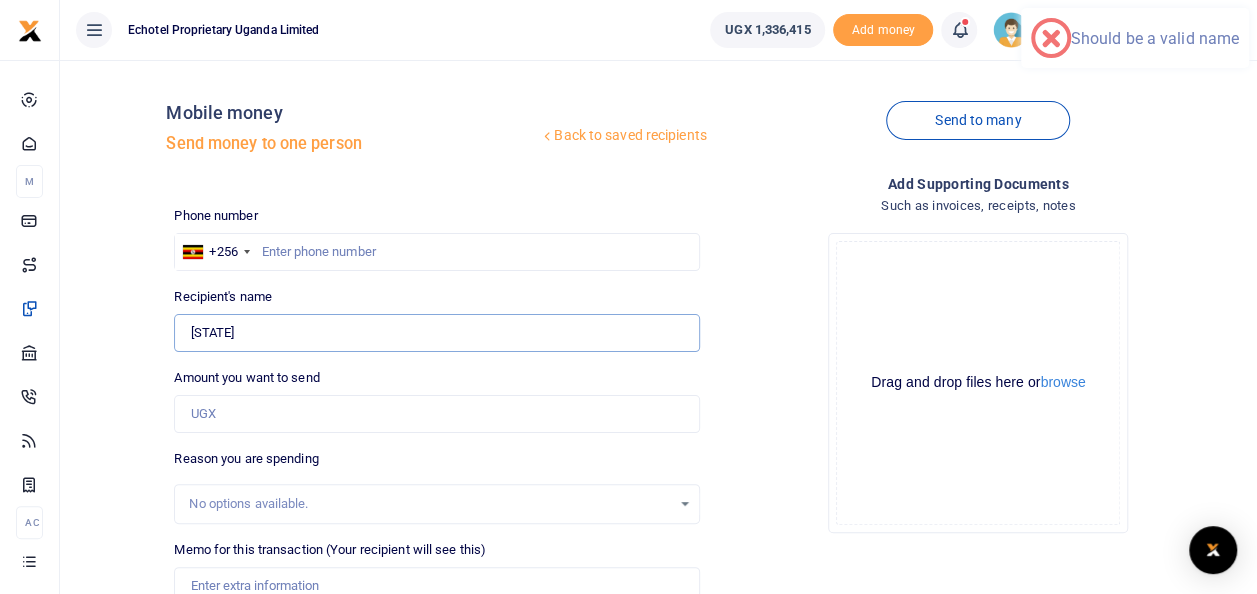 type on "Walusimbi Julius Mark" 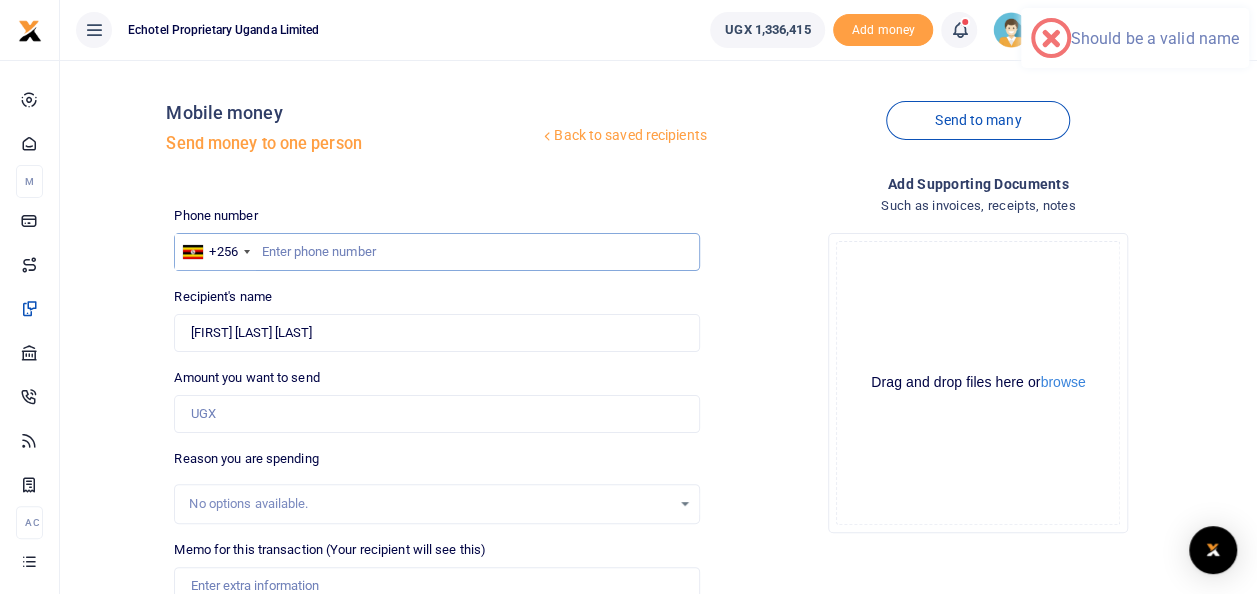 type on "0774275041" 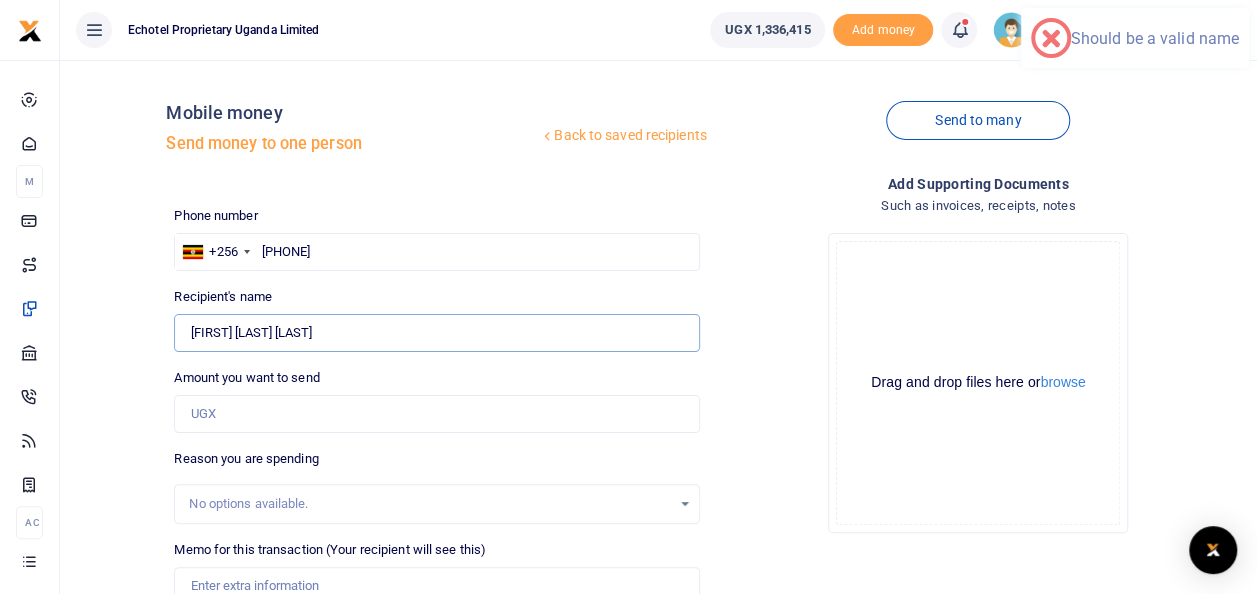 type on "0" 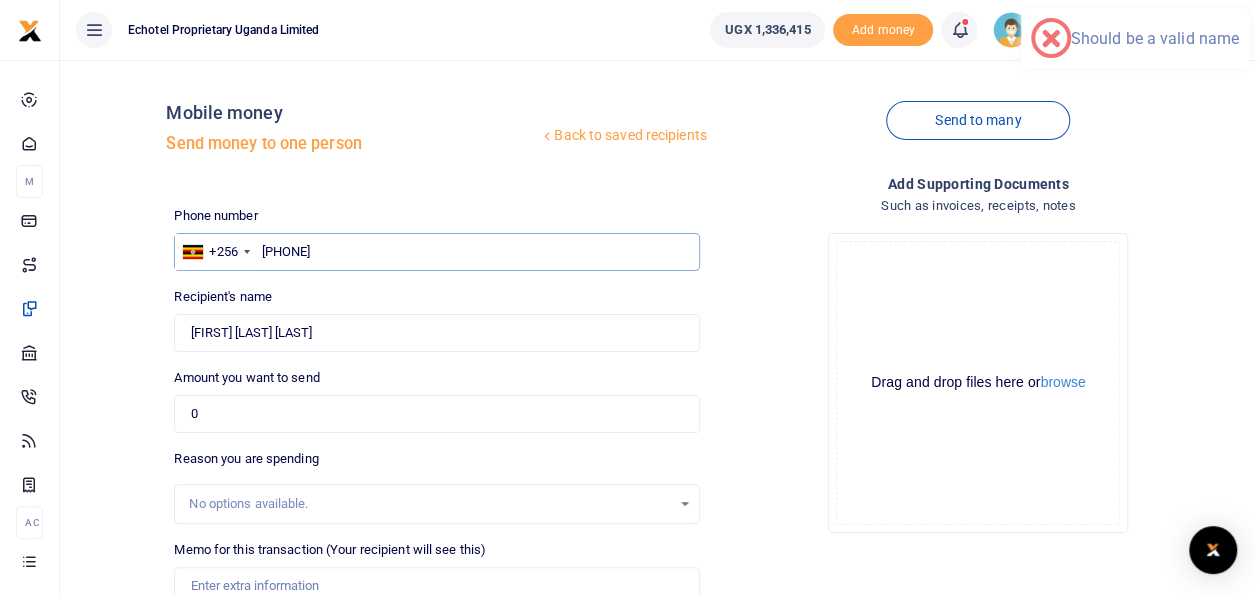 click on "0774275041" at bounding box center (436, 252) 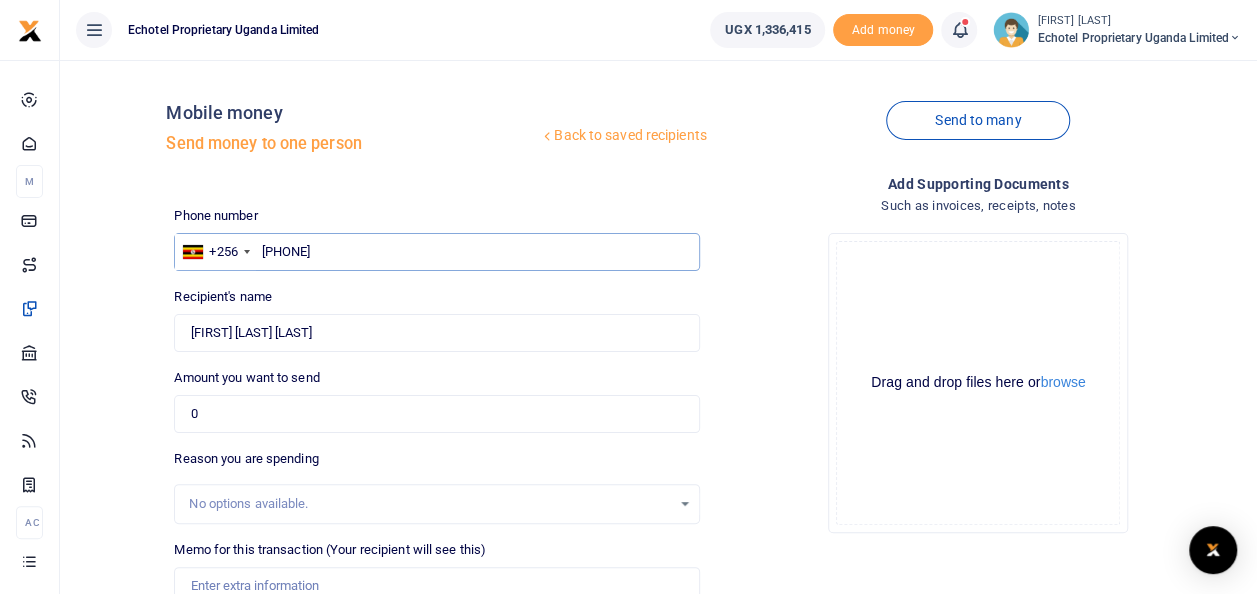 type on "774275041" 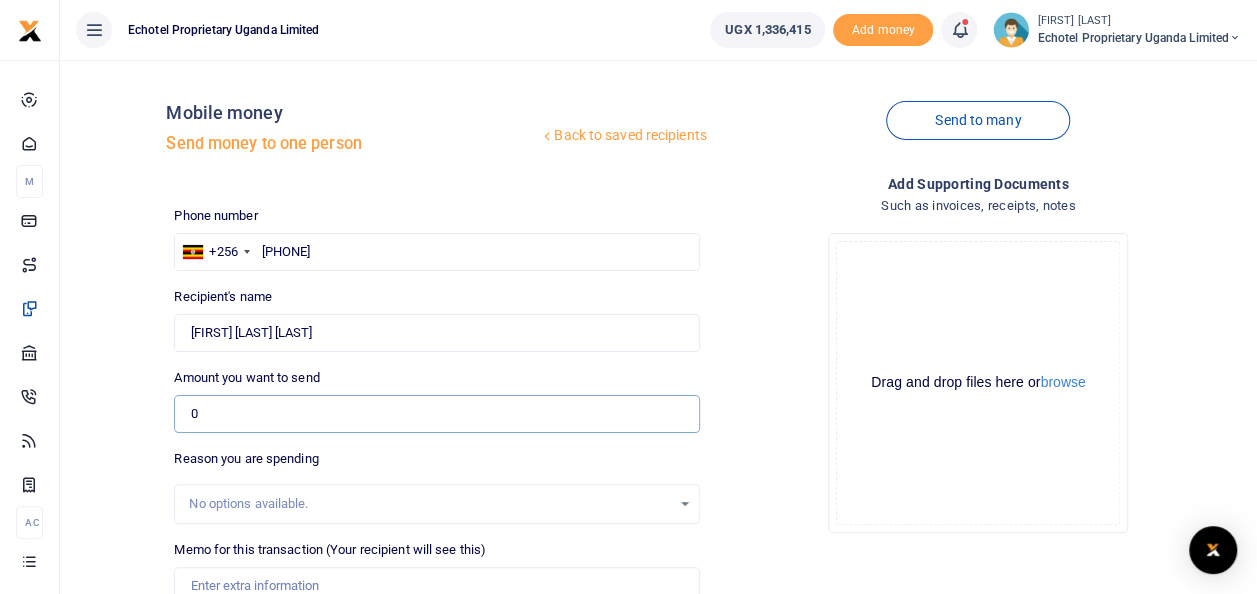 click on "0" at bounding box center [436, 414] 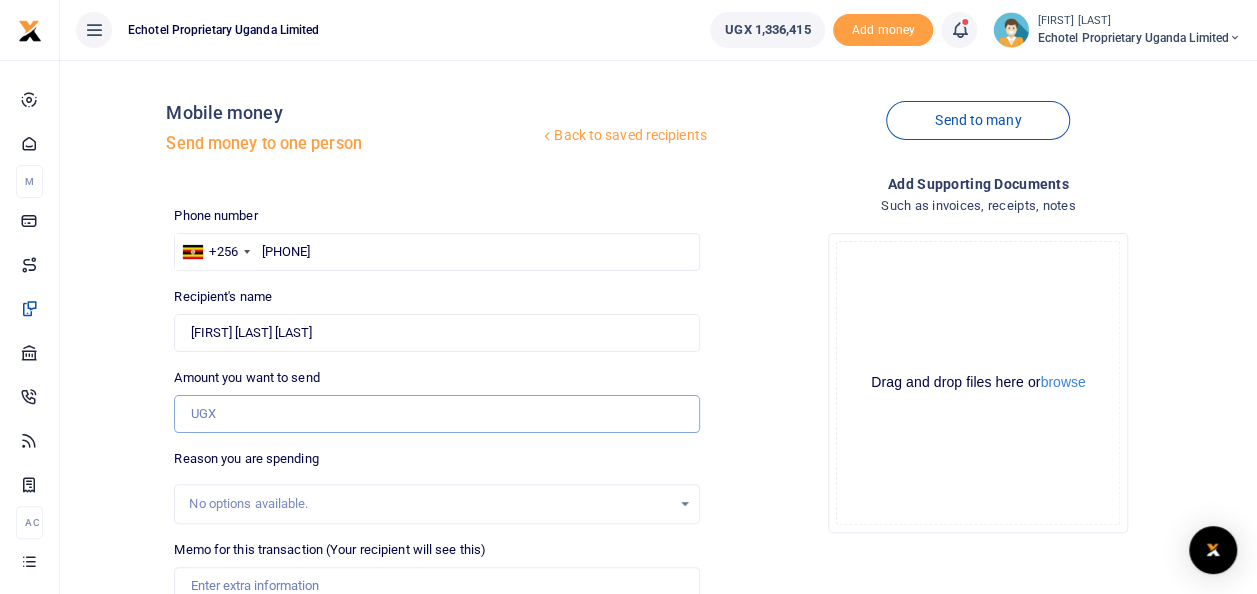 type on "0" 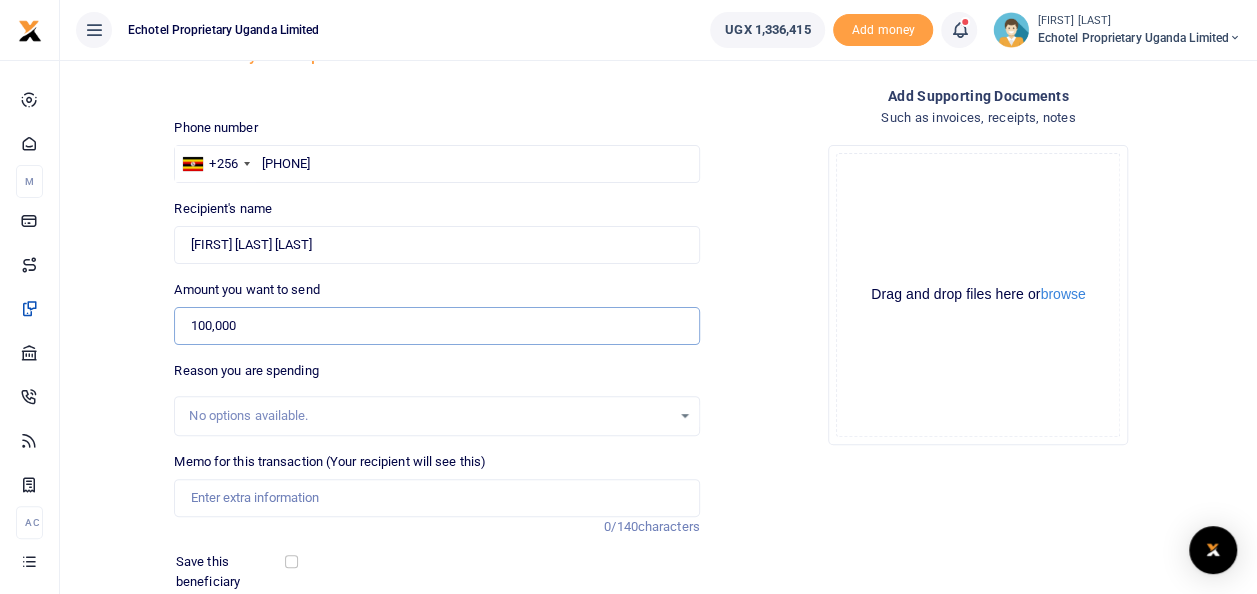 scroll, scrollTop: 200, scrollLeft: 0, axis: vertical 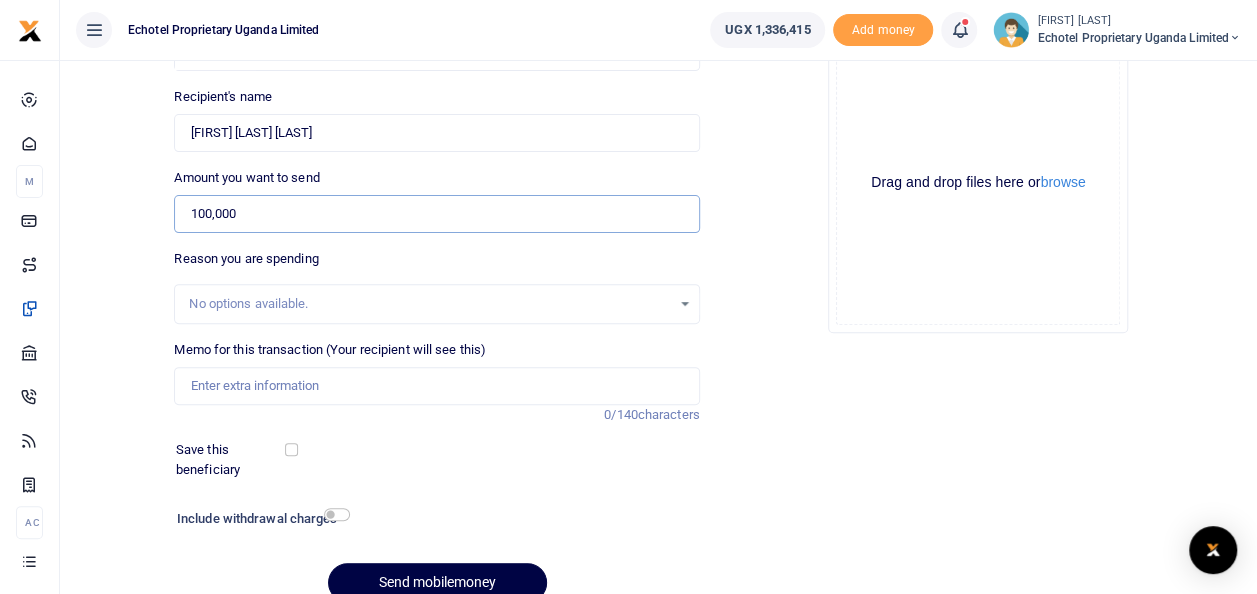 type on "100,000" 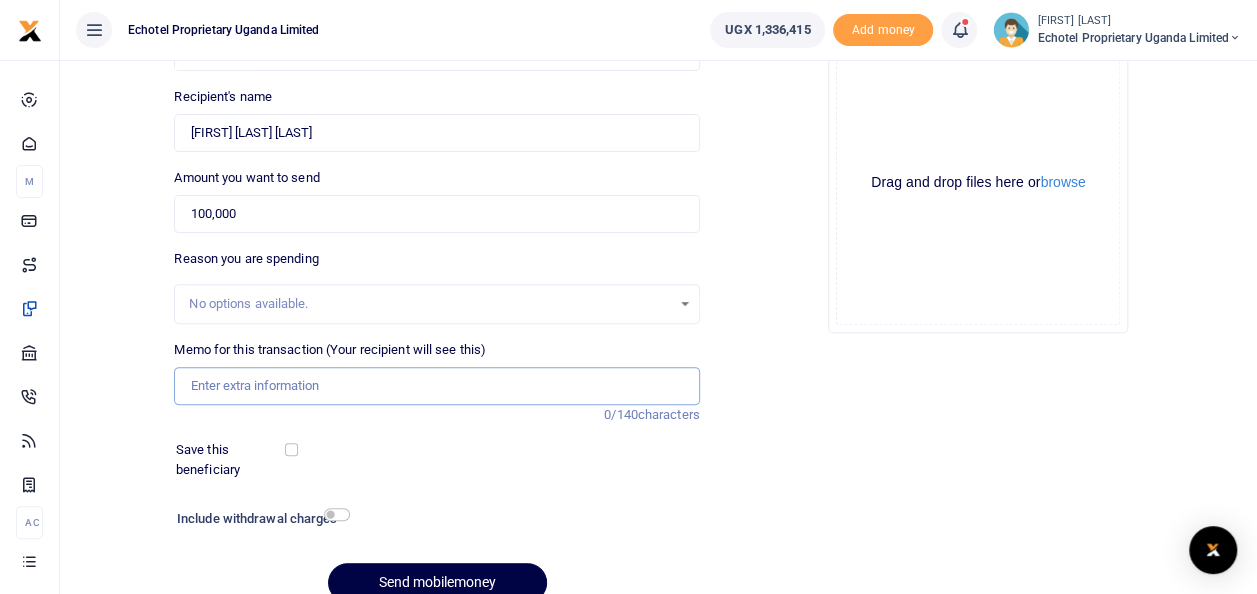 click on "Memo for this transaction (Your recipient will see this)" at bounding box center (436, 386) 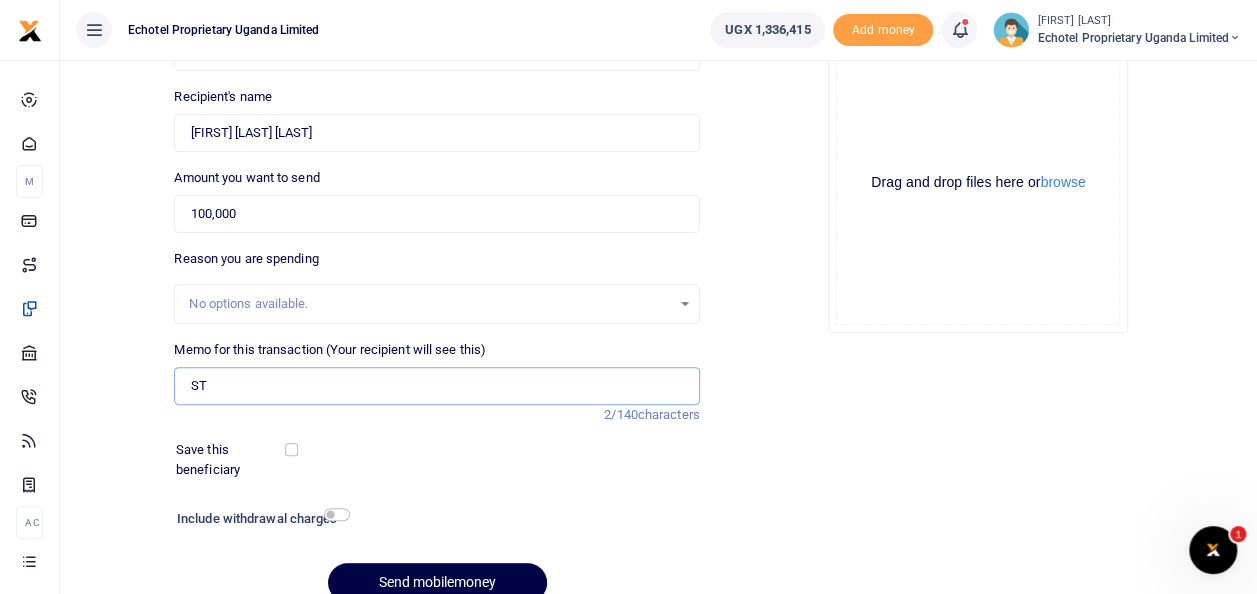 scroll, scrollTop: 0, scrollLeft: 0, axis: both 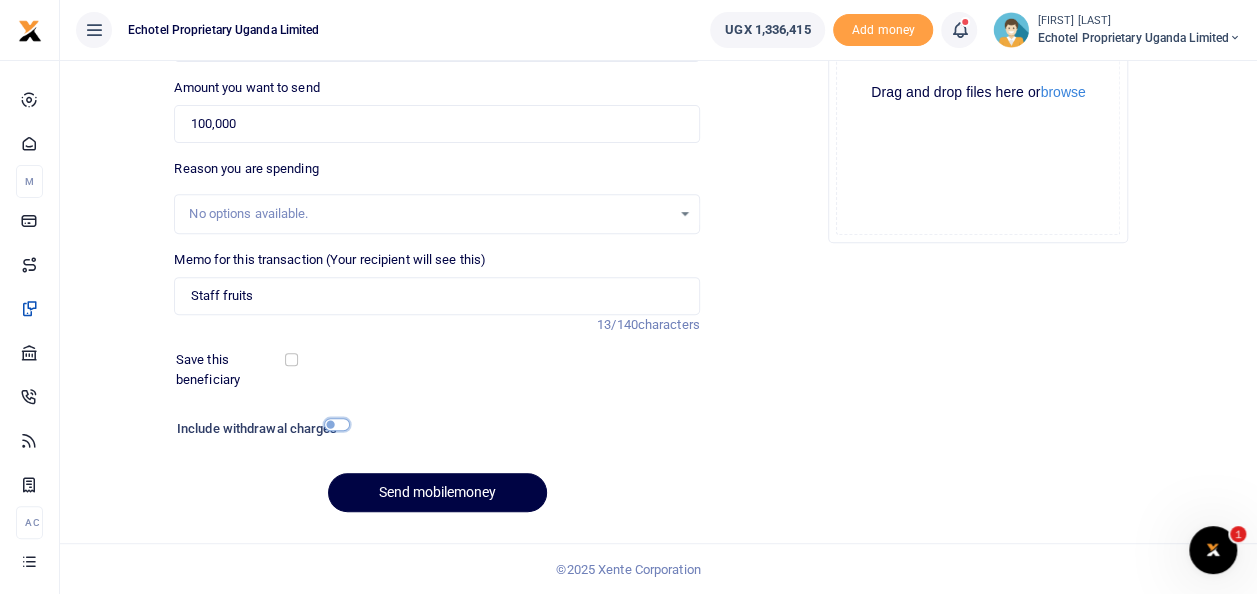 click at bounding box center [337, 424] 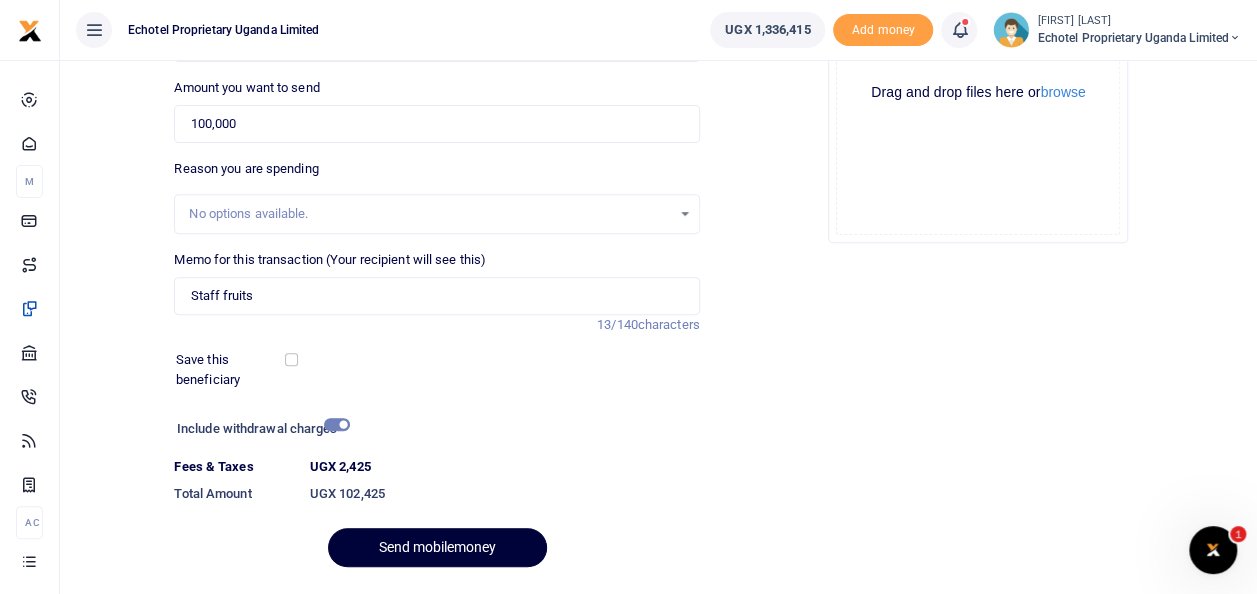 click on "Send mobilemoney" at bounding box center (437, 547) 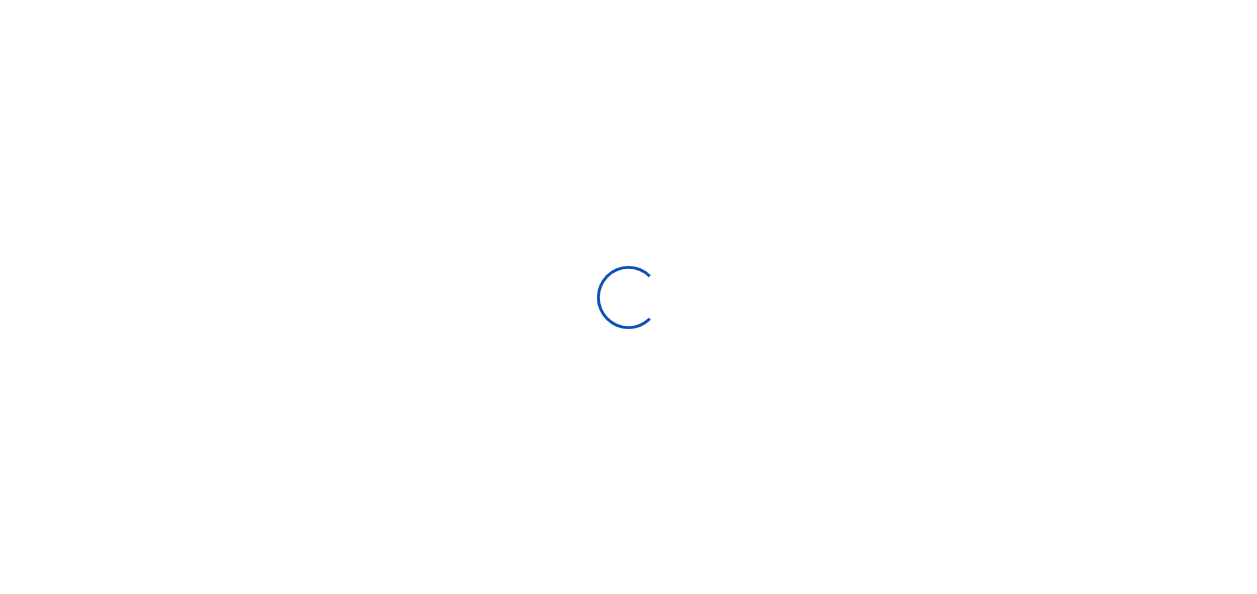 scroll, scrollTop: 0, scrollLeft: 0, axis: both 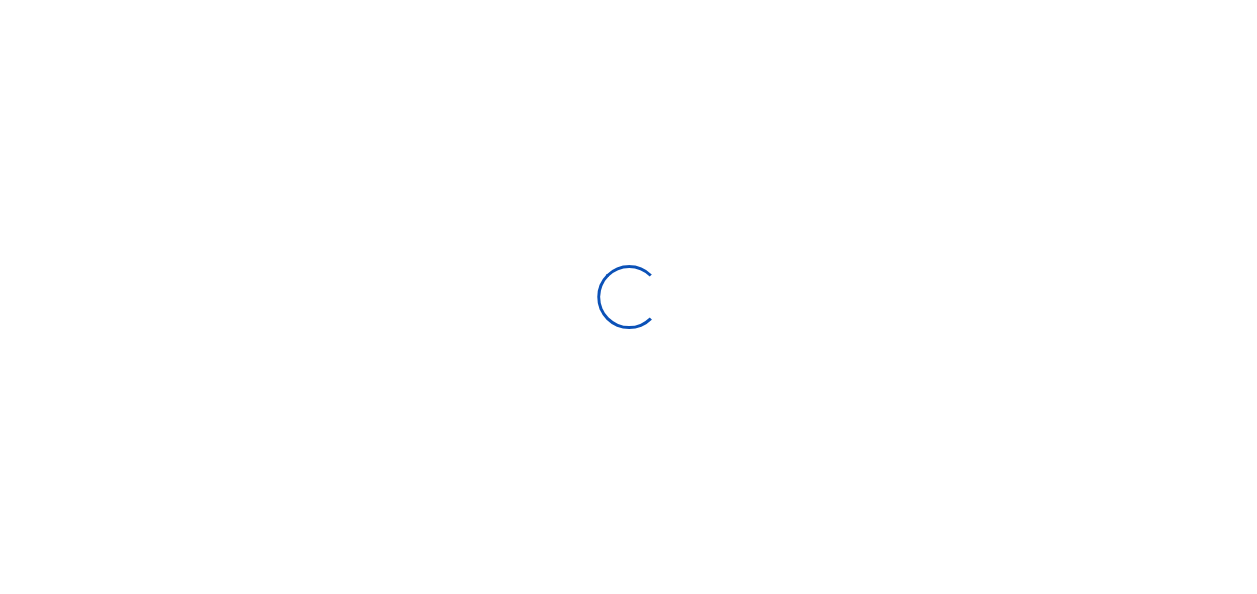 select on "Loading bundles" 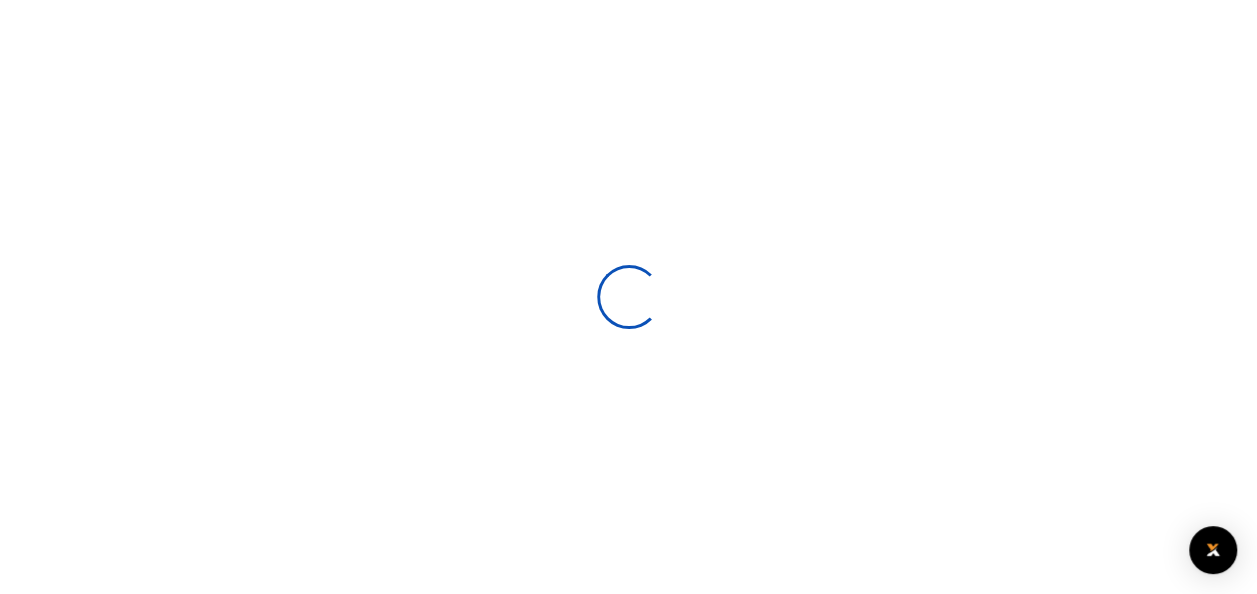 scroll, scrollTop: 288, scrollLeft: 0, axis: vertical 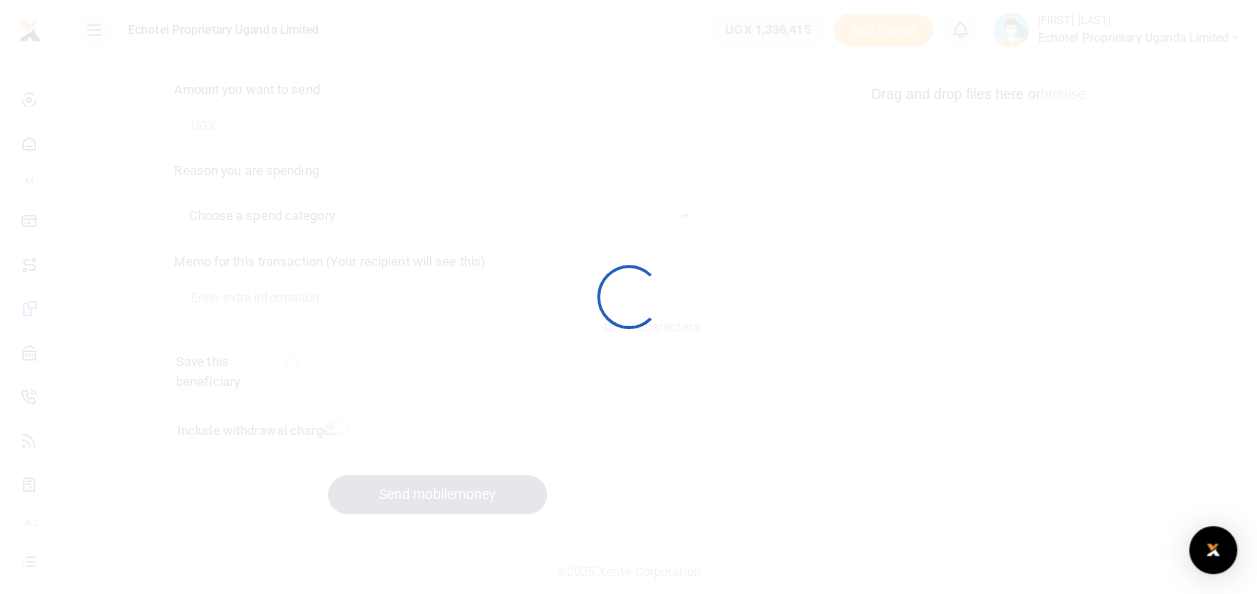 select 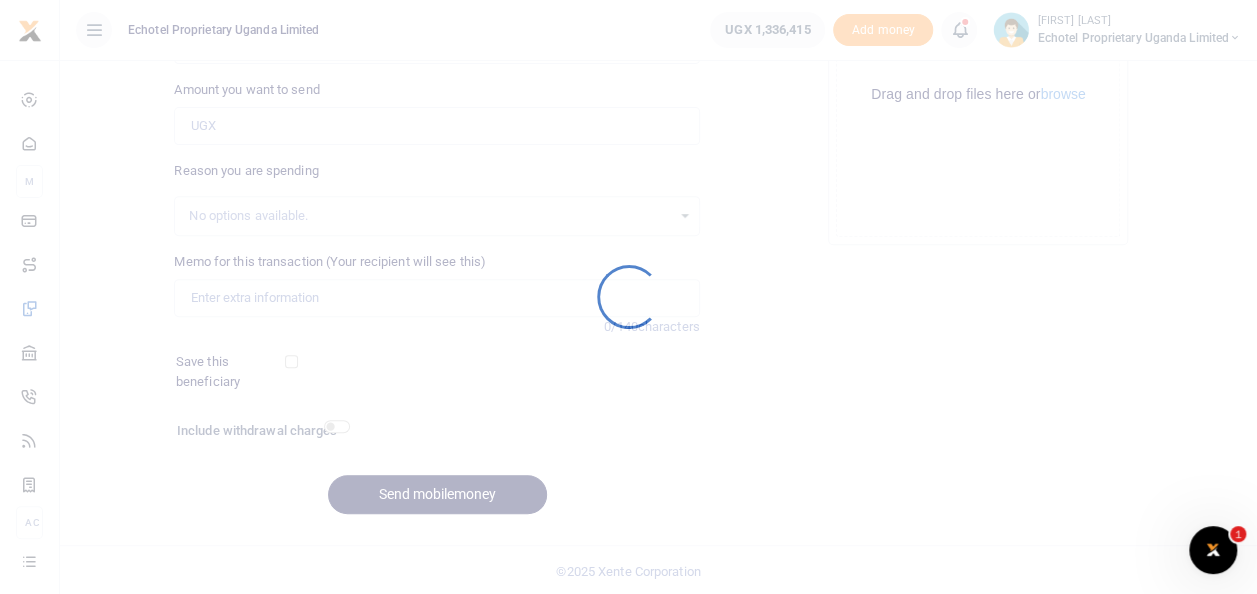 scroll, scrollTop: 0, scrollLeft: 0, axis: both 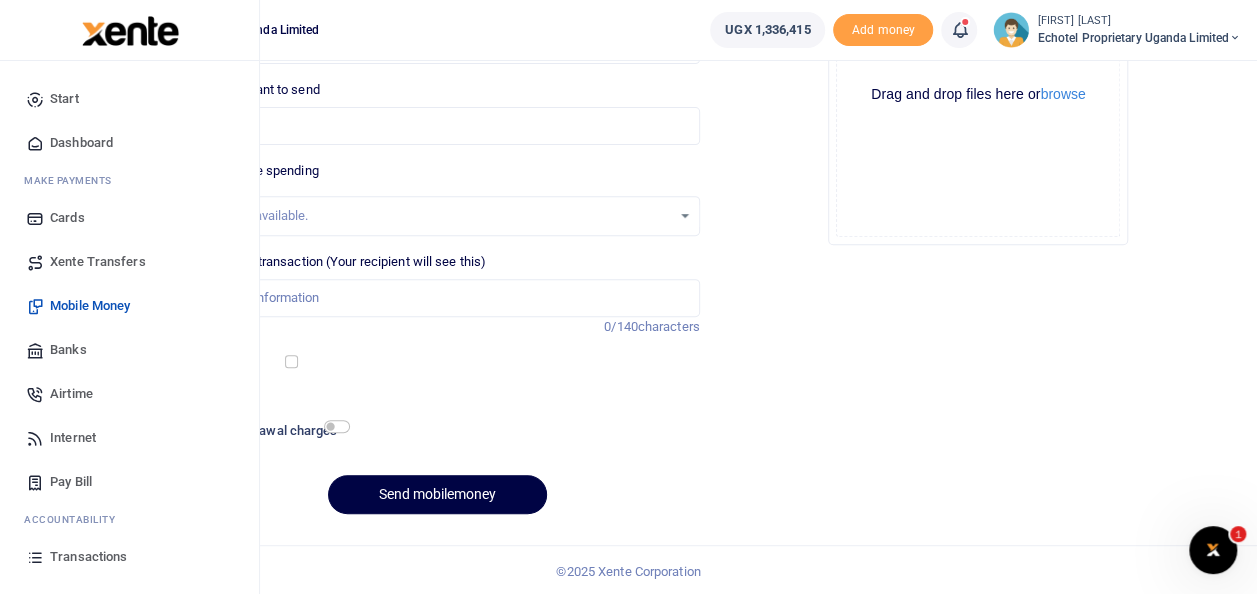 click on "Transactions" at bounding box center [88, 557] 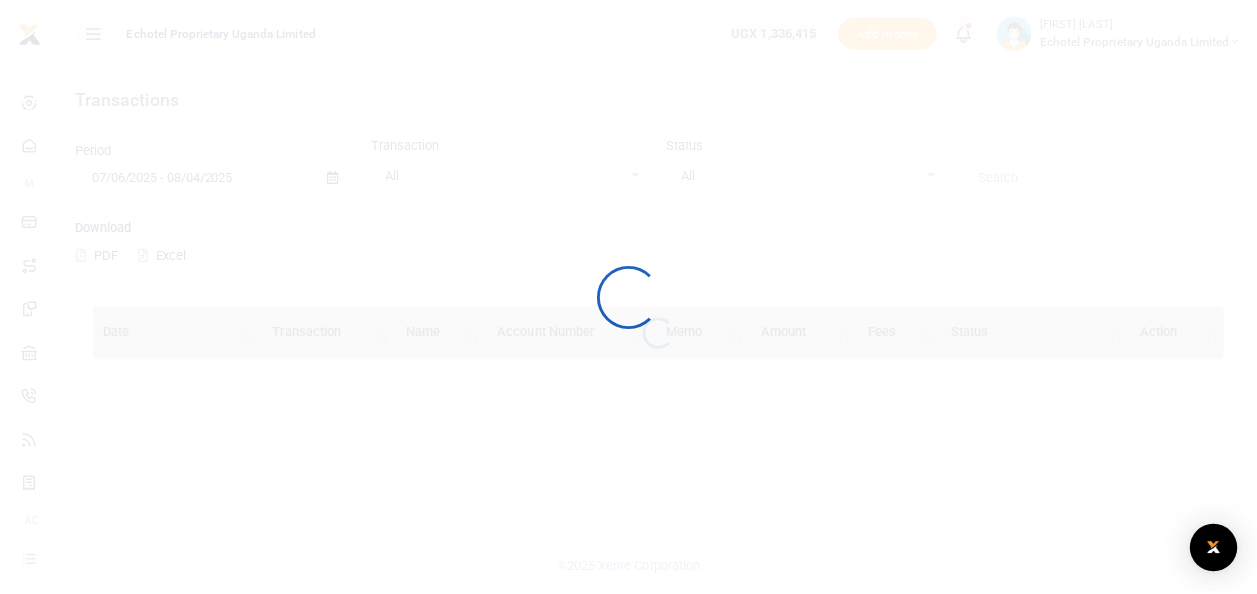 scroll, scrollTop: 0, scrollLeft: 0, axis: both 